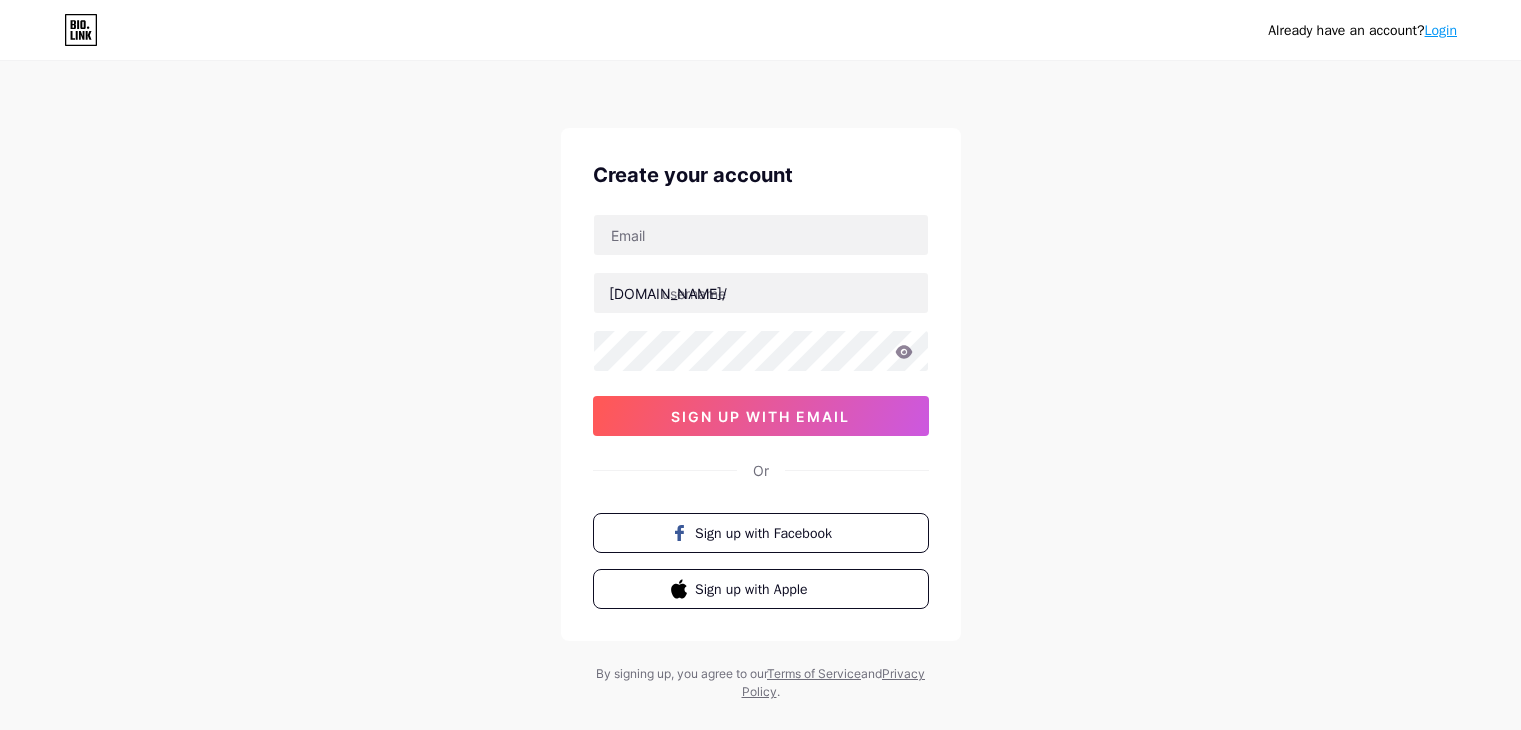 scroll, scrollTop: 0, scrollLeft: 0, axis: both 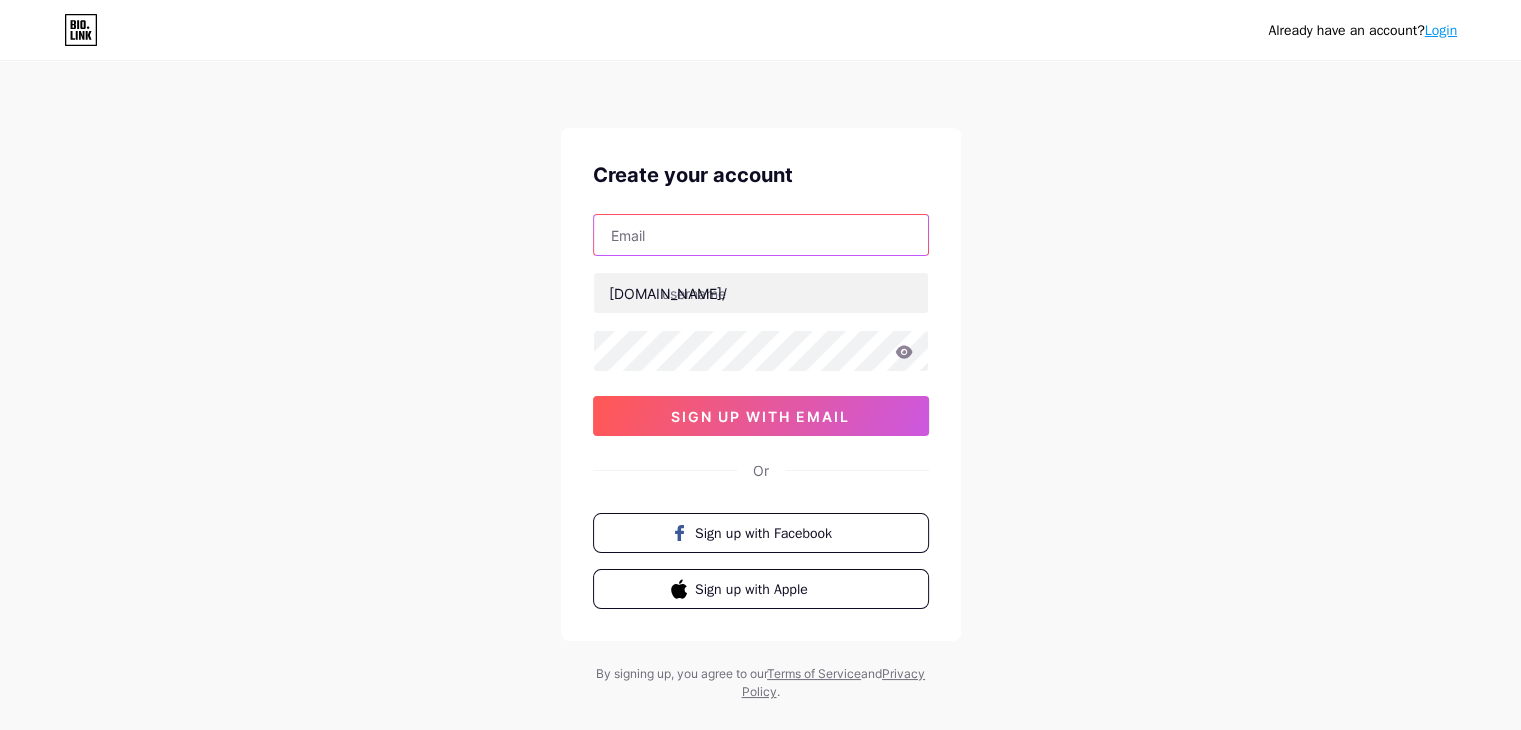 click at bounding box center (761, 235) 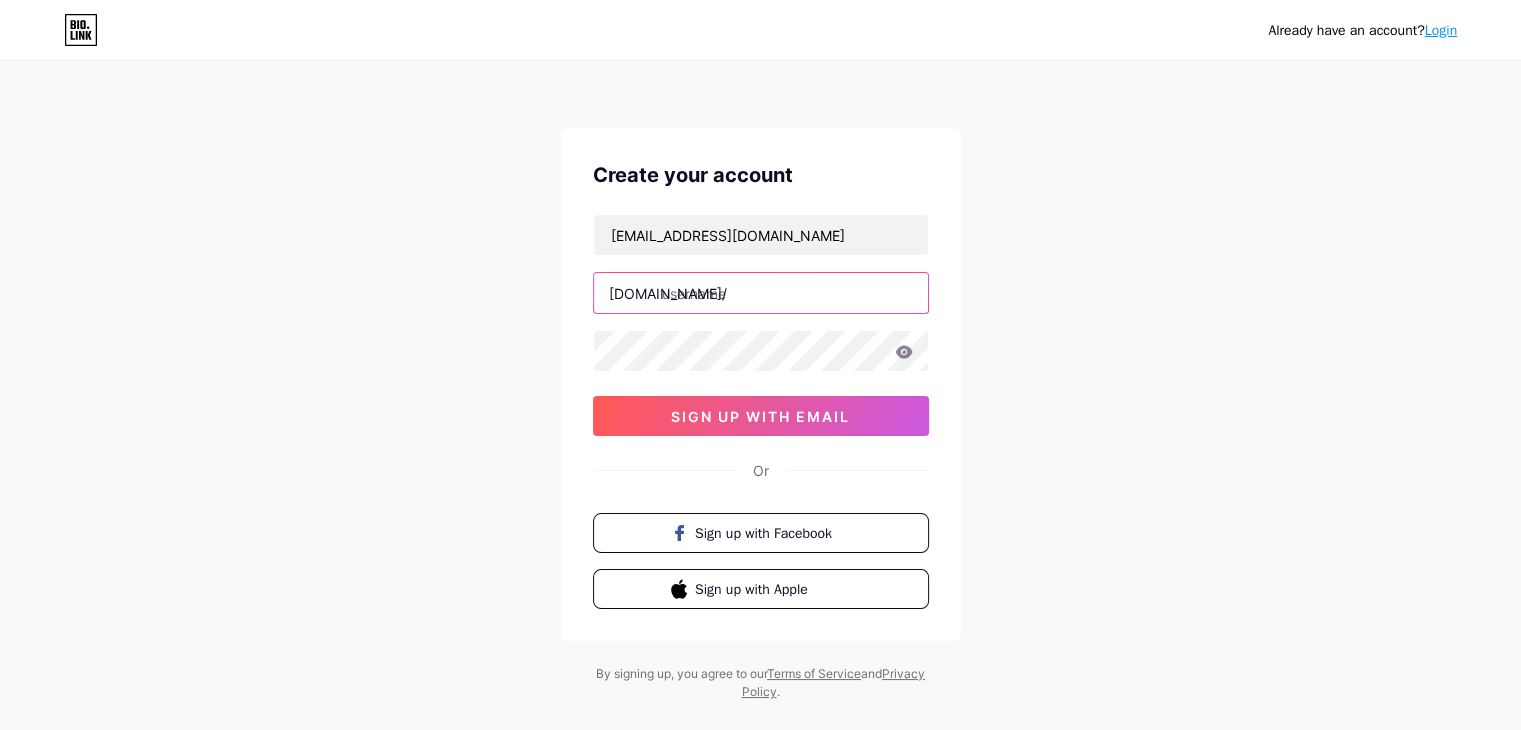 click at bounding box center (761, 293) 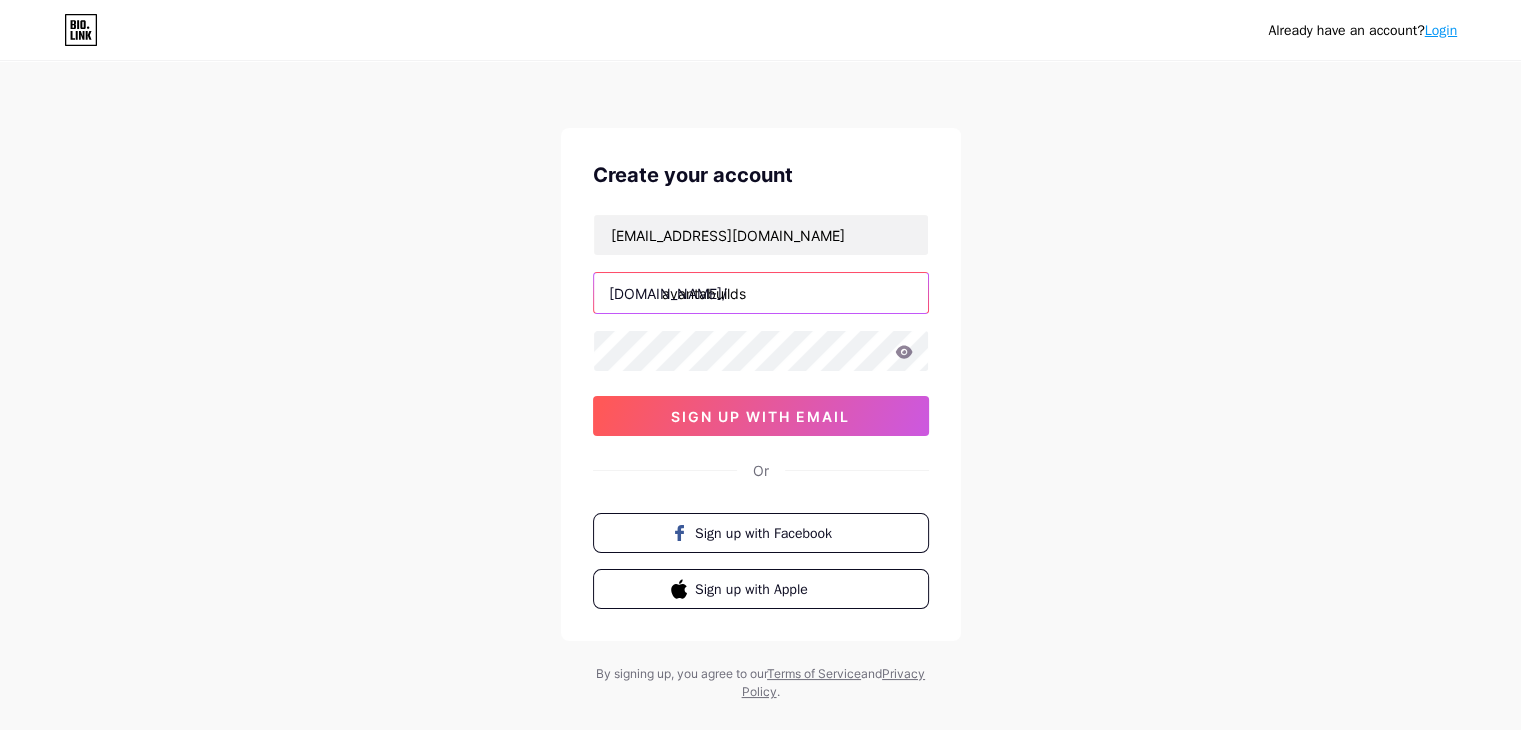 type on "avantabuilds" 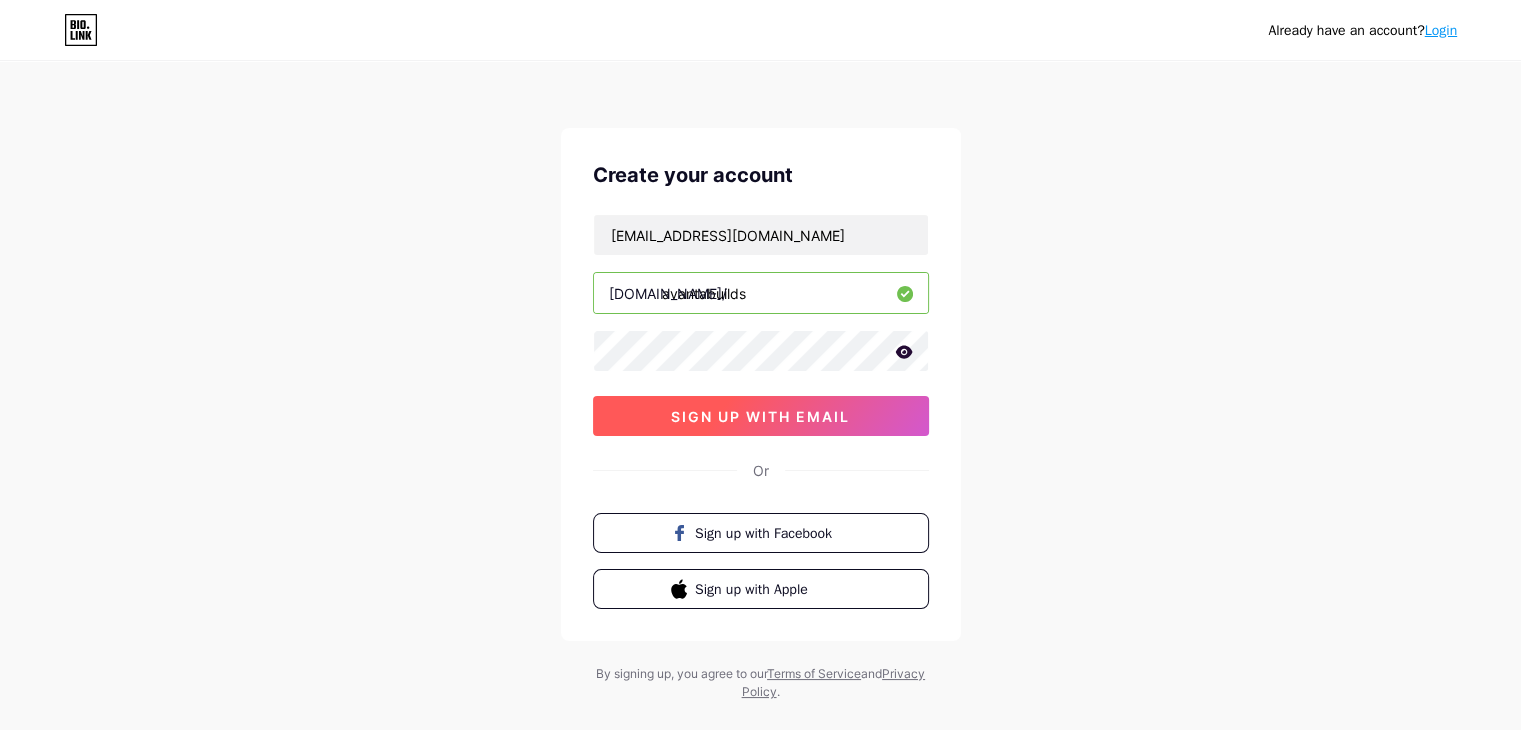 click on "sign up with email" at bounding box center (760, 416) 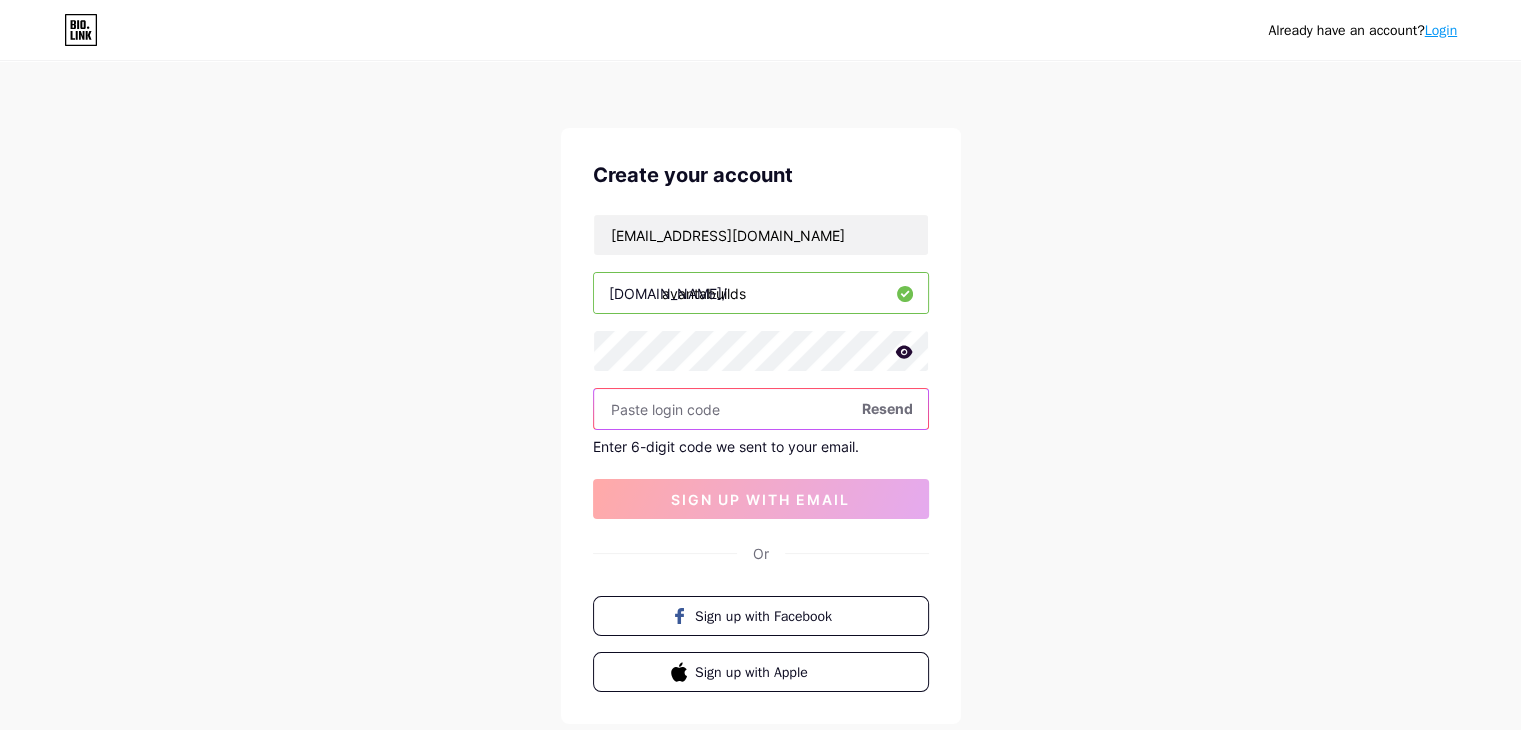 paste on "768285" 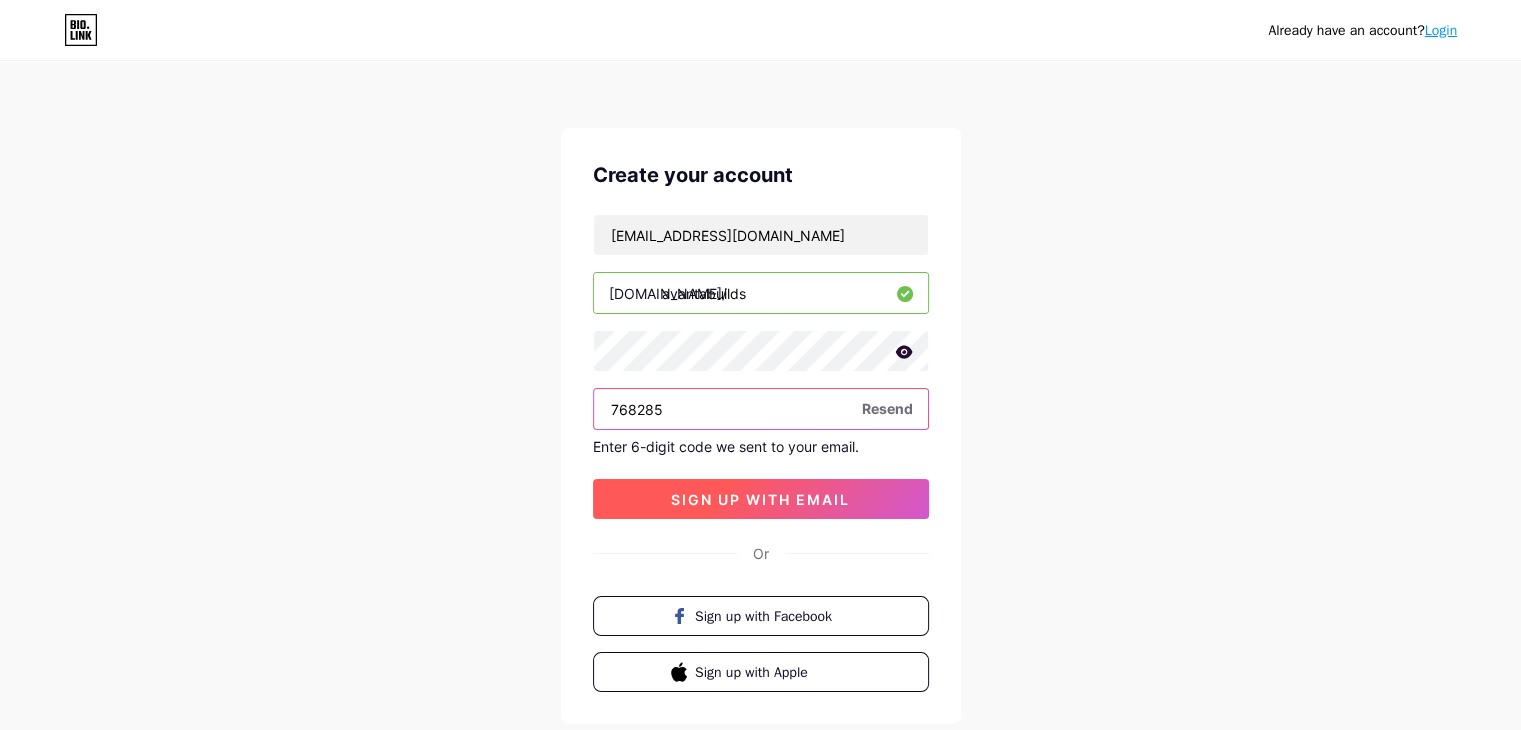 type on "768285" 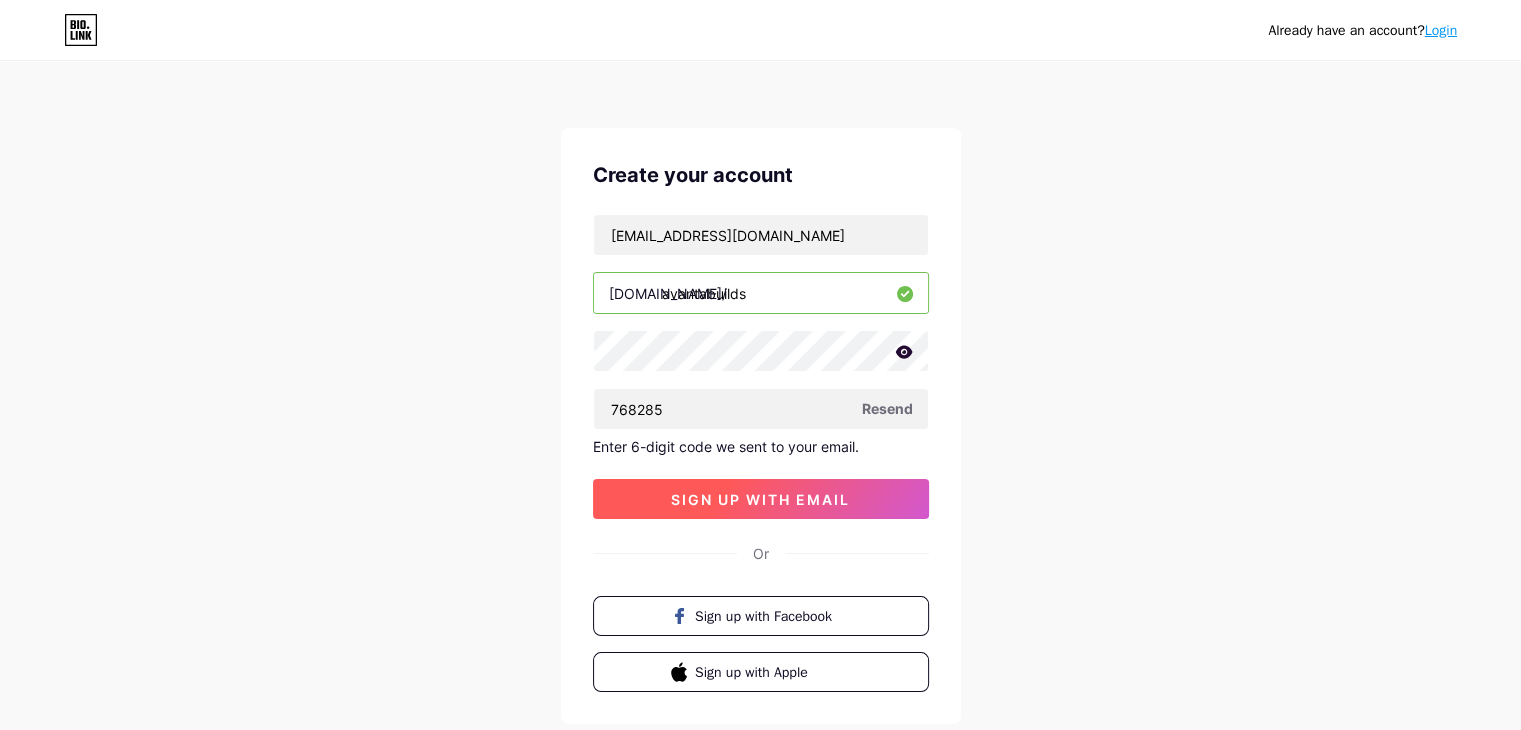 click on "sign up with email" at bounding box center (761, 499) 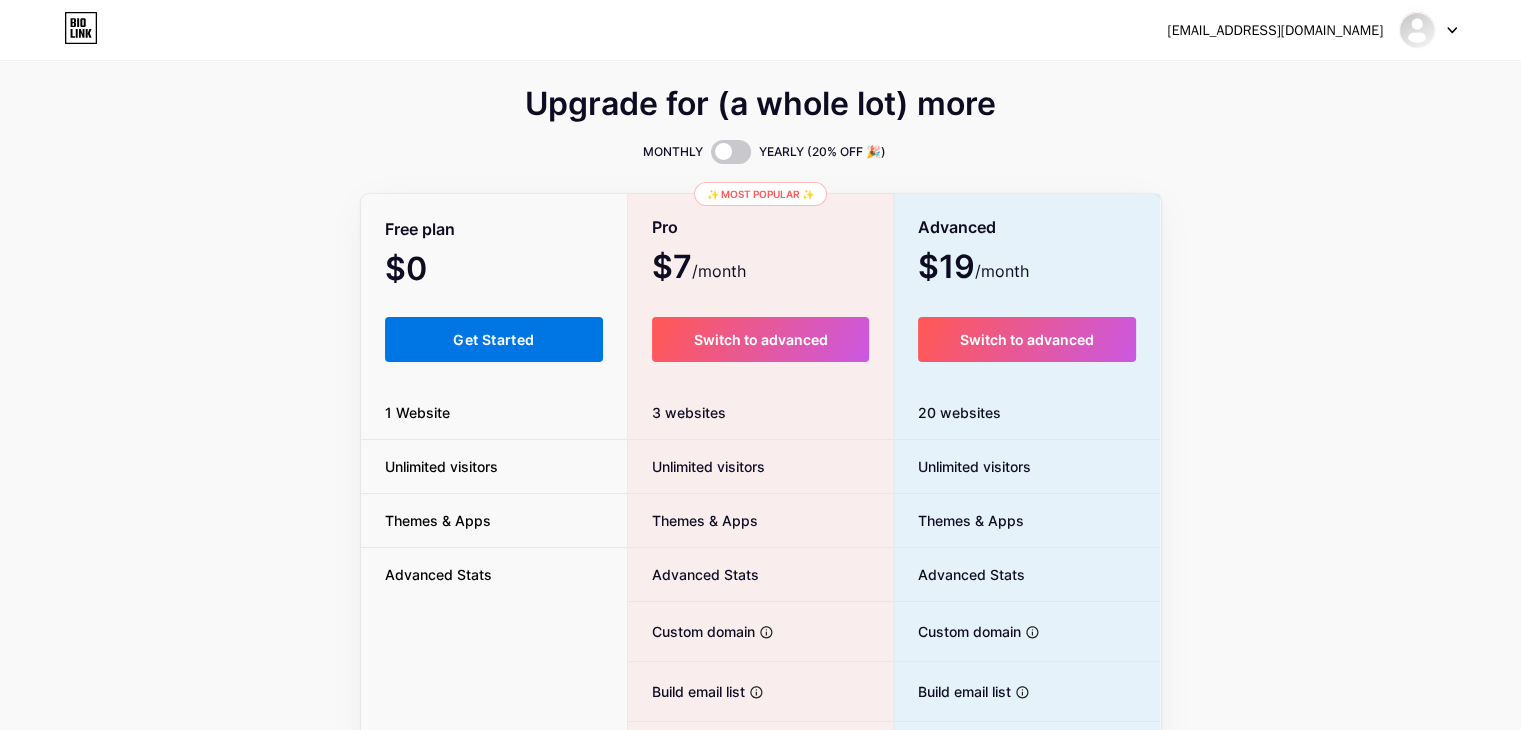 click on "Get Started" at bounding box center (494, 339) 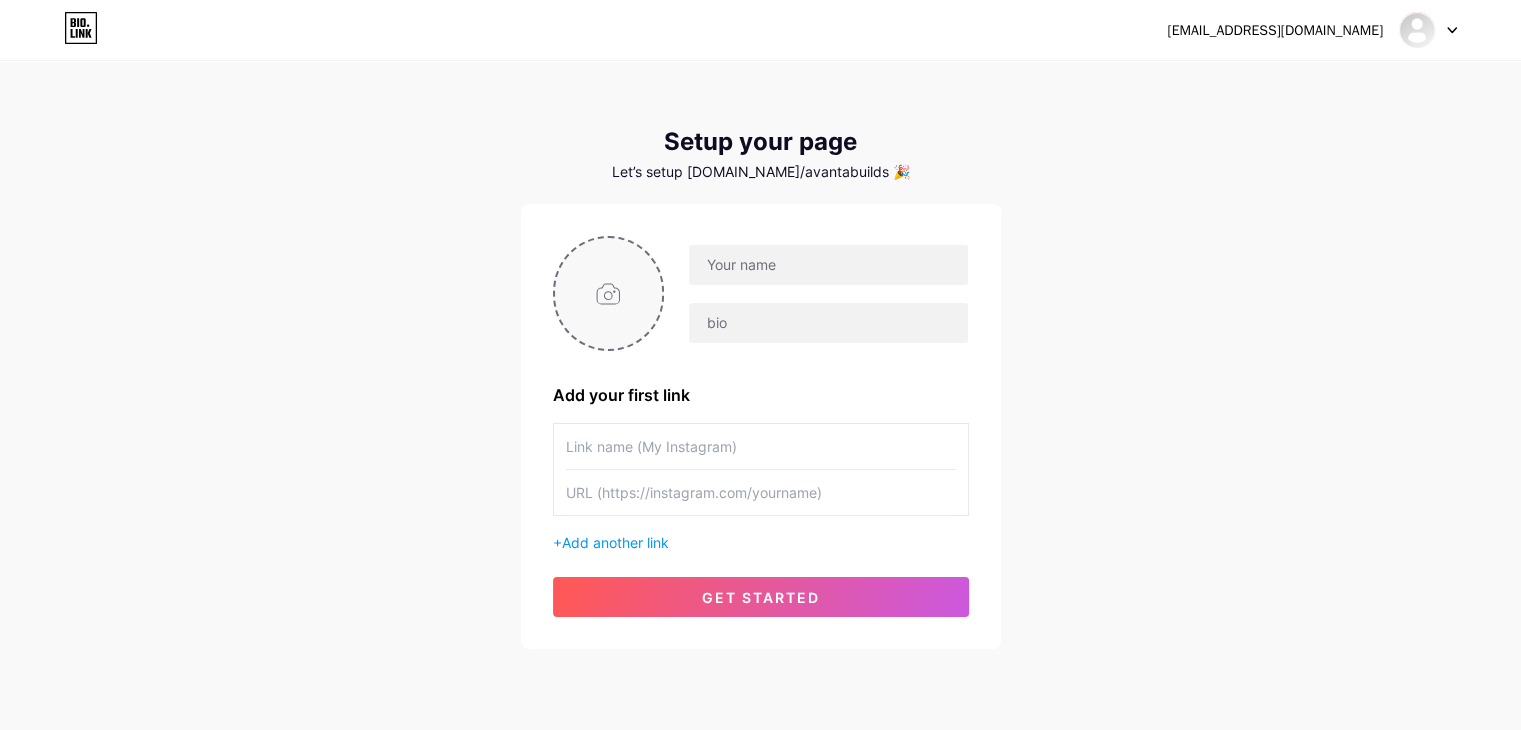 click at bounding box center (609, 293) 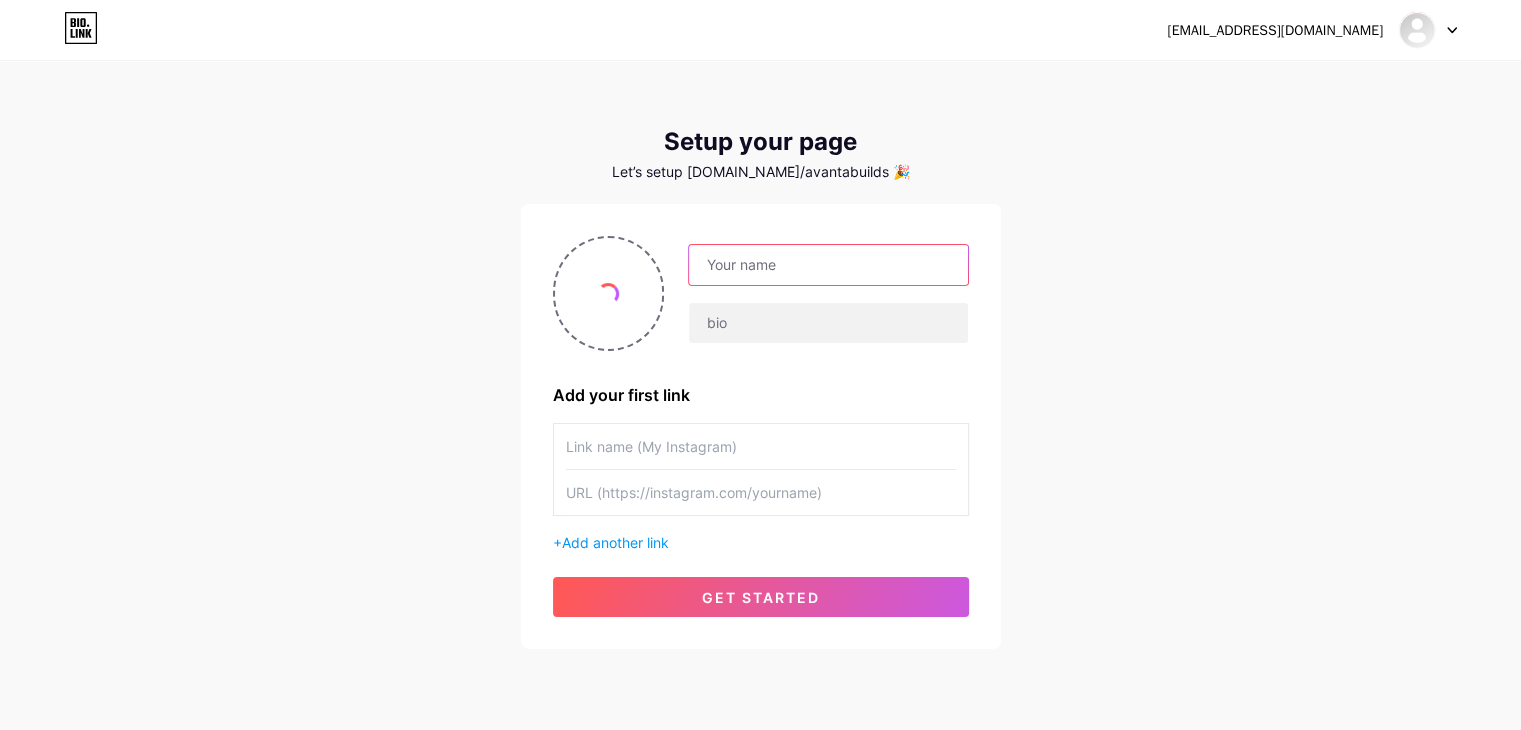 click at bounding box center [828, 265] 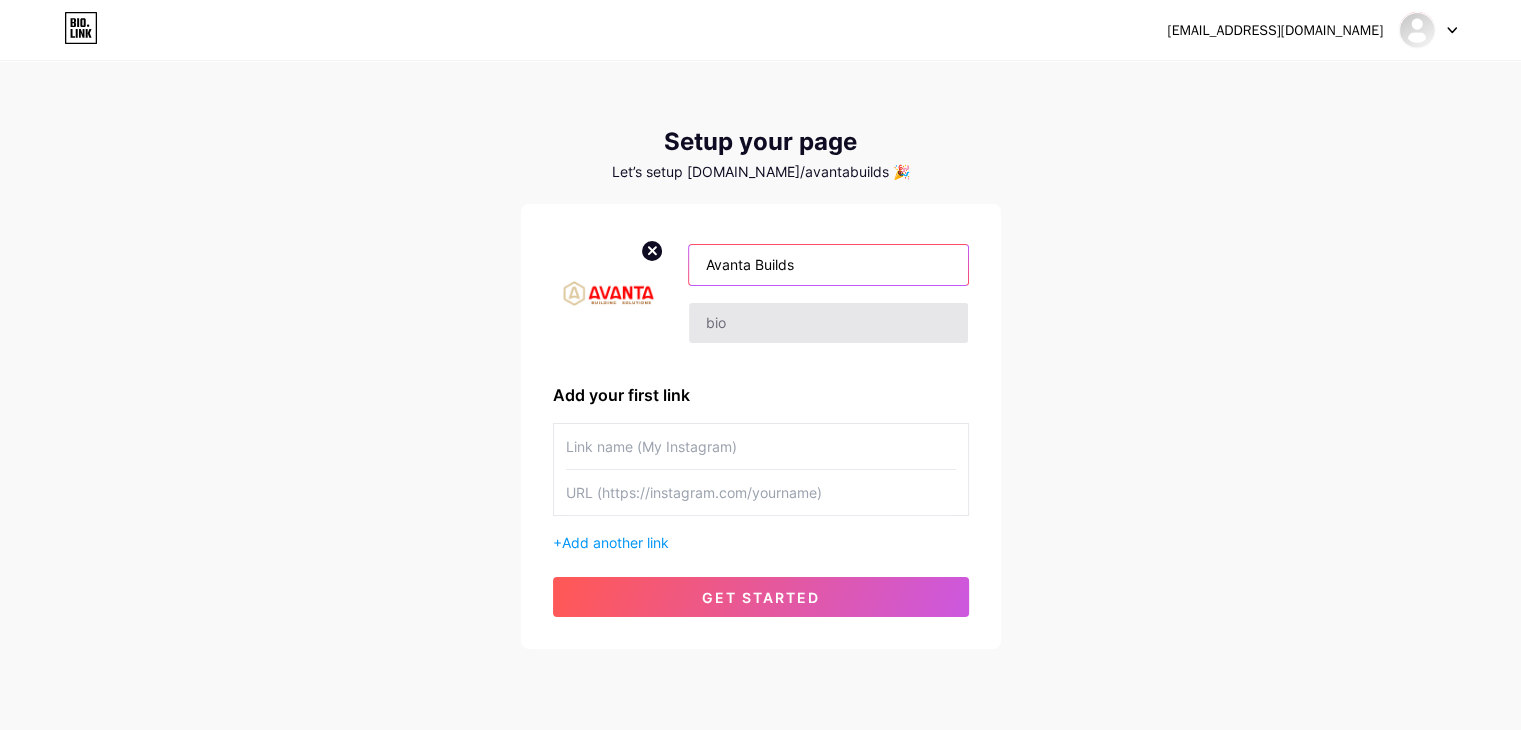 type on "Avanta Builds" 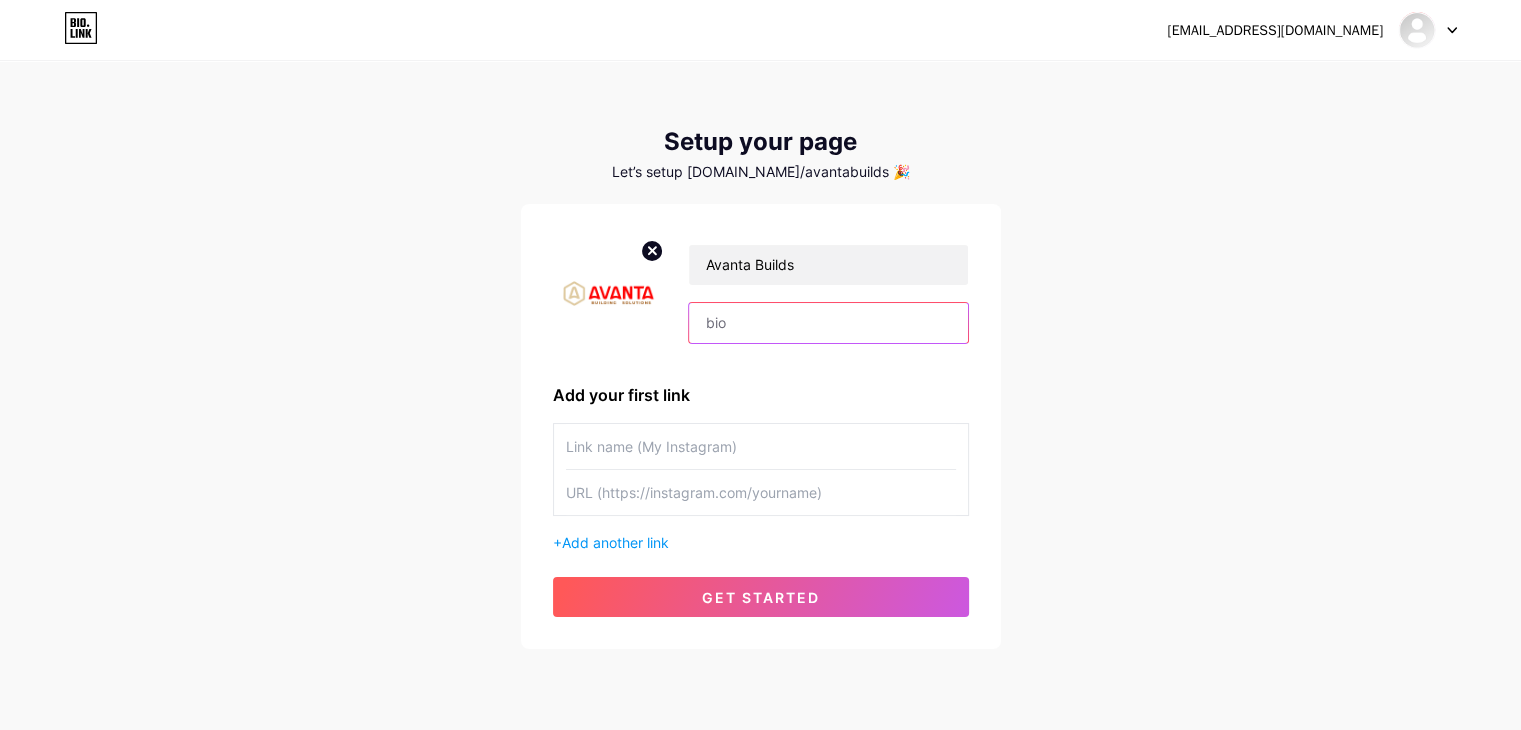 click at bounding box center (828, 323) 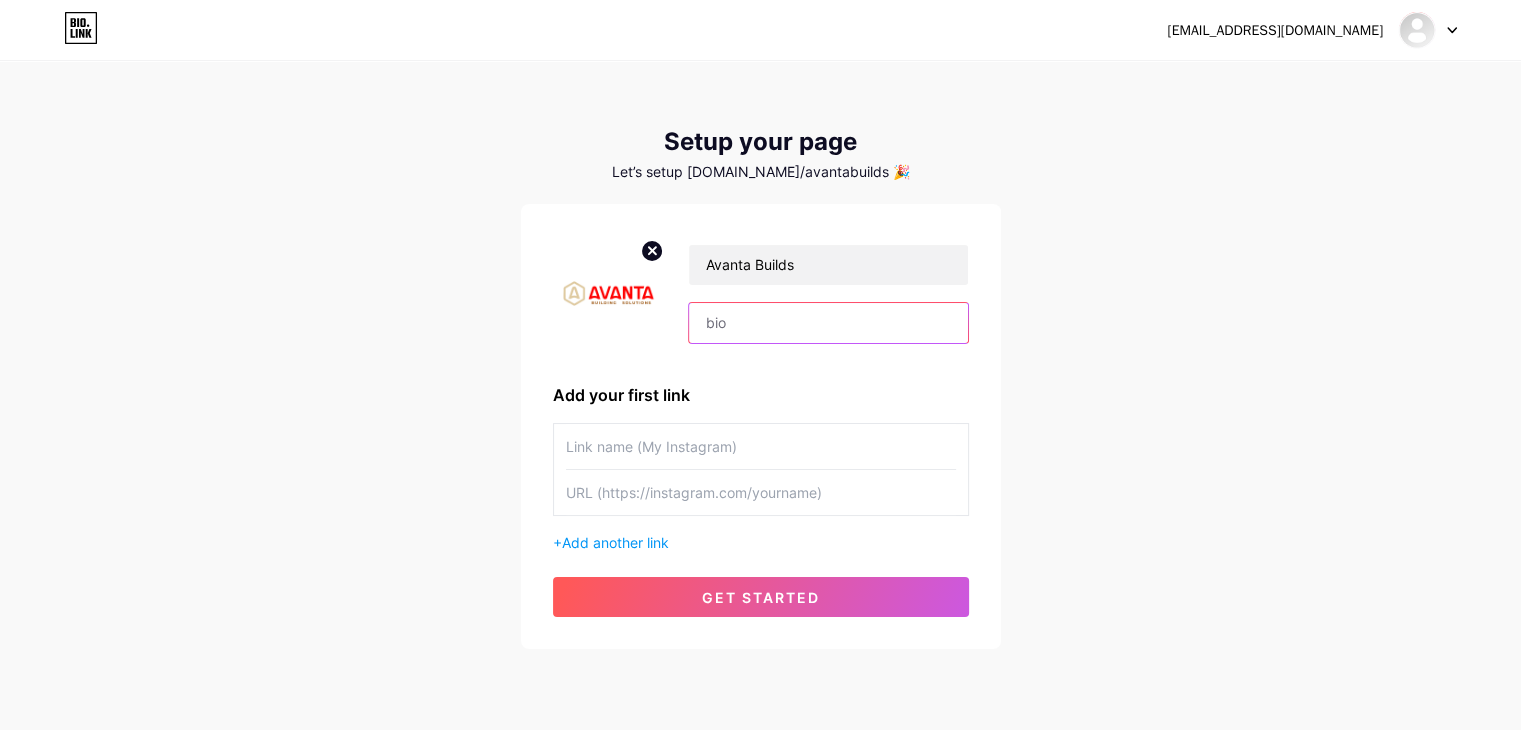 paste on "Complete Commercial Wall & Ceiling Solutions [GEOGRAPHIC_DATA]" 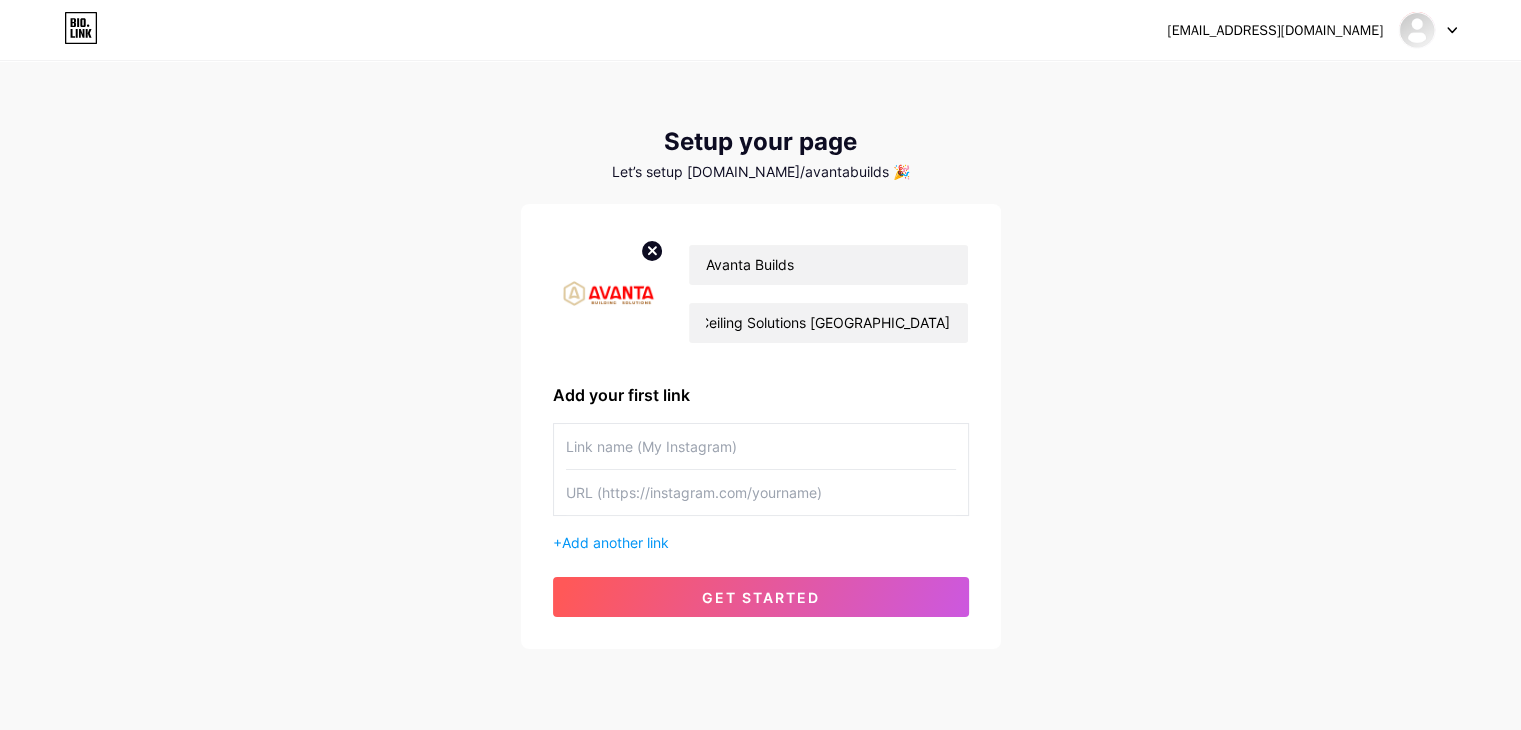 scroll, scrollTop: 0, scrollLeft: 0, axis: both 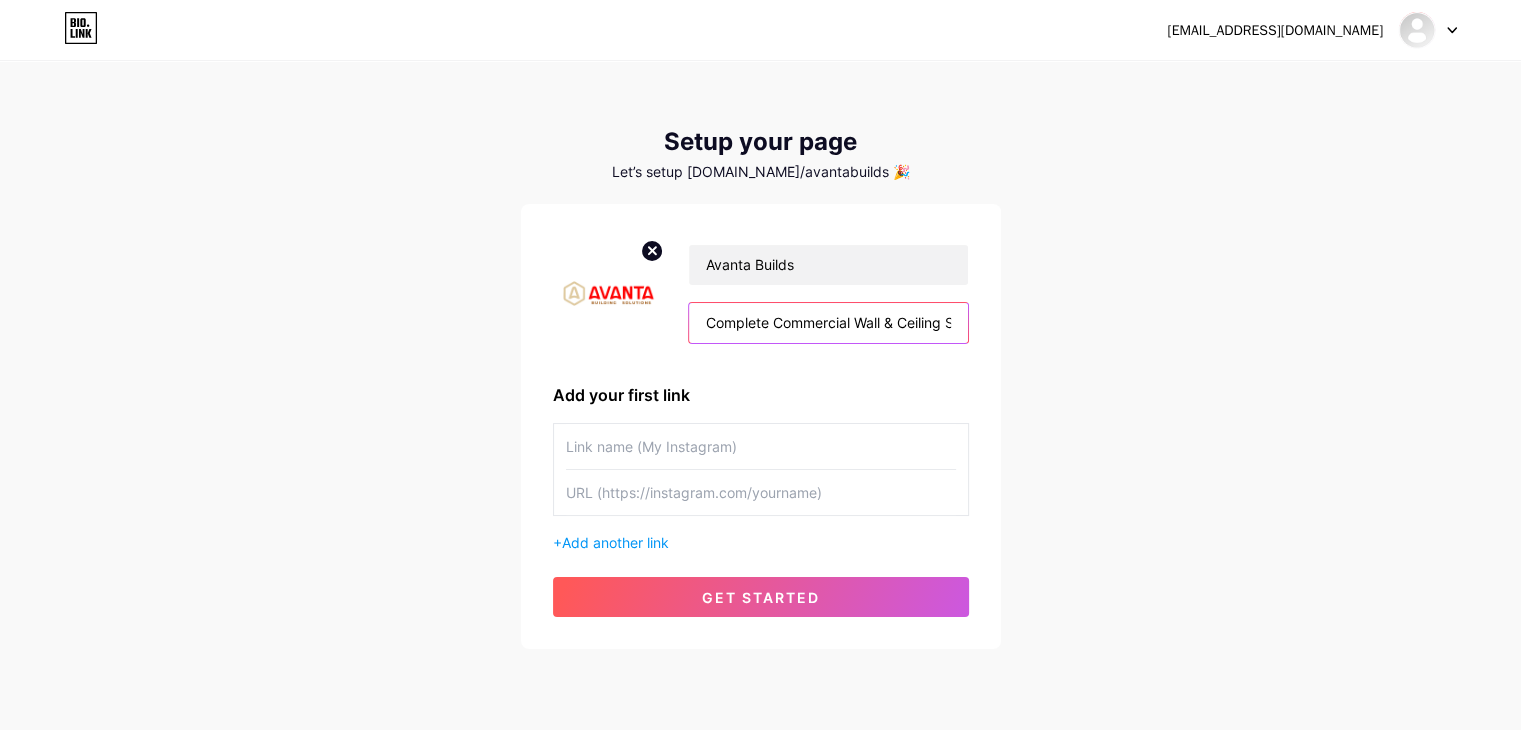 click on "Complete Commercial Wall & Ceiling Solutions [GEOGRAPHIC_DATA]" at bounding box center (828, 323) 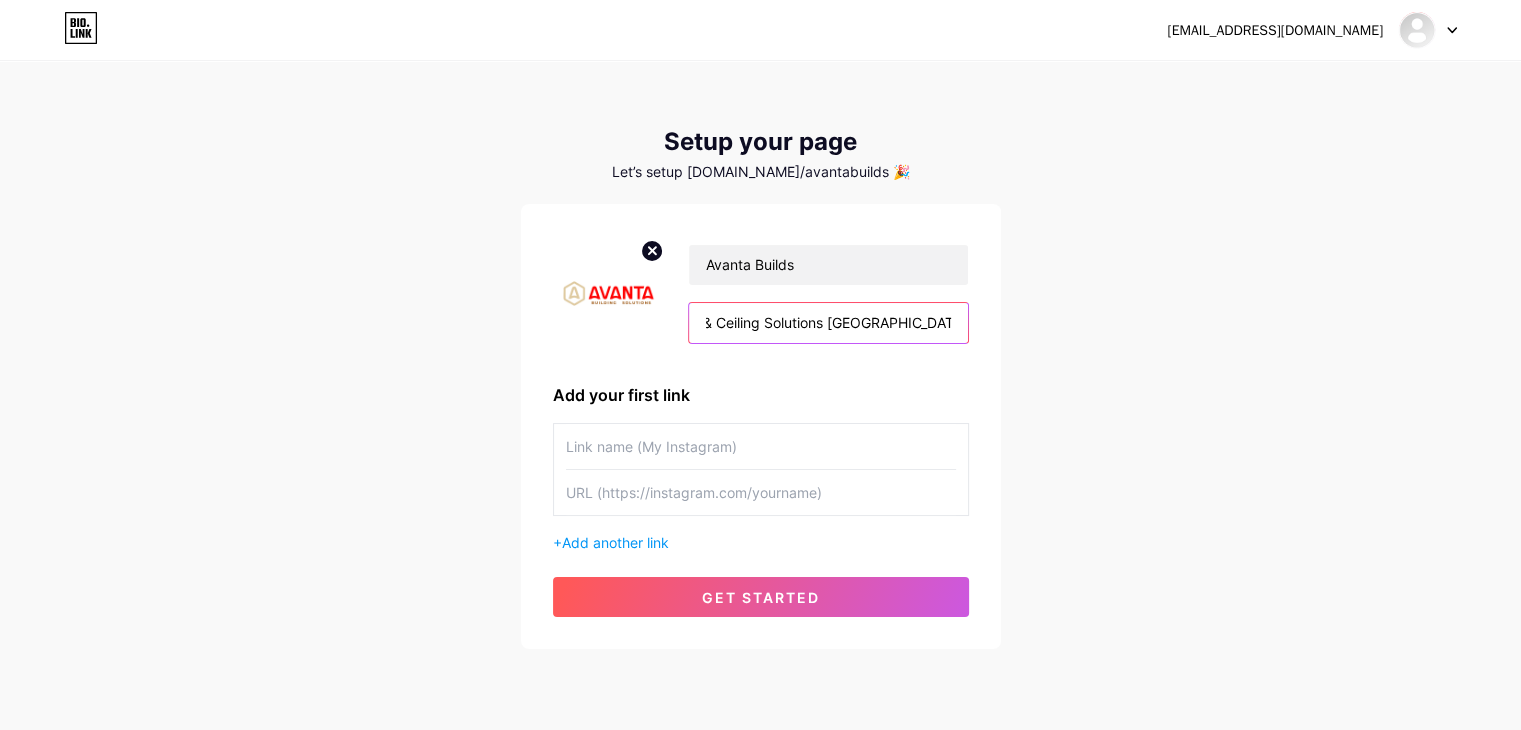 scroll, scrollTop: 0, scrollLeft: 243, axis: horizontal 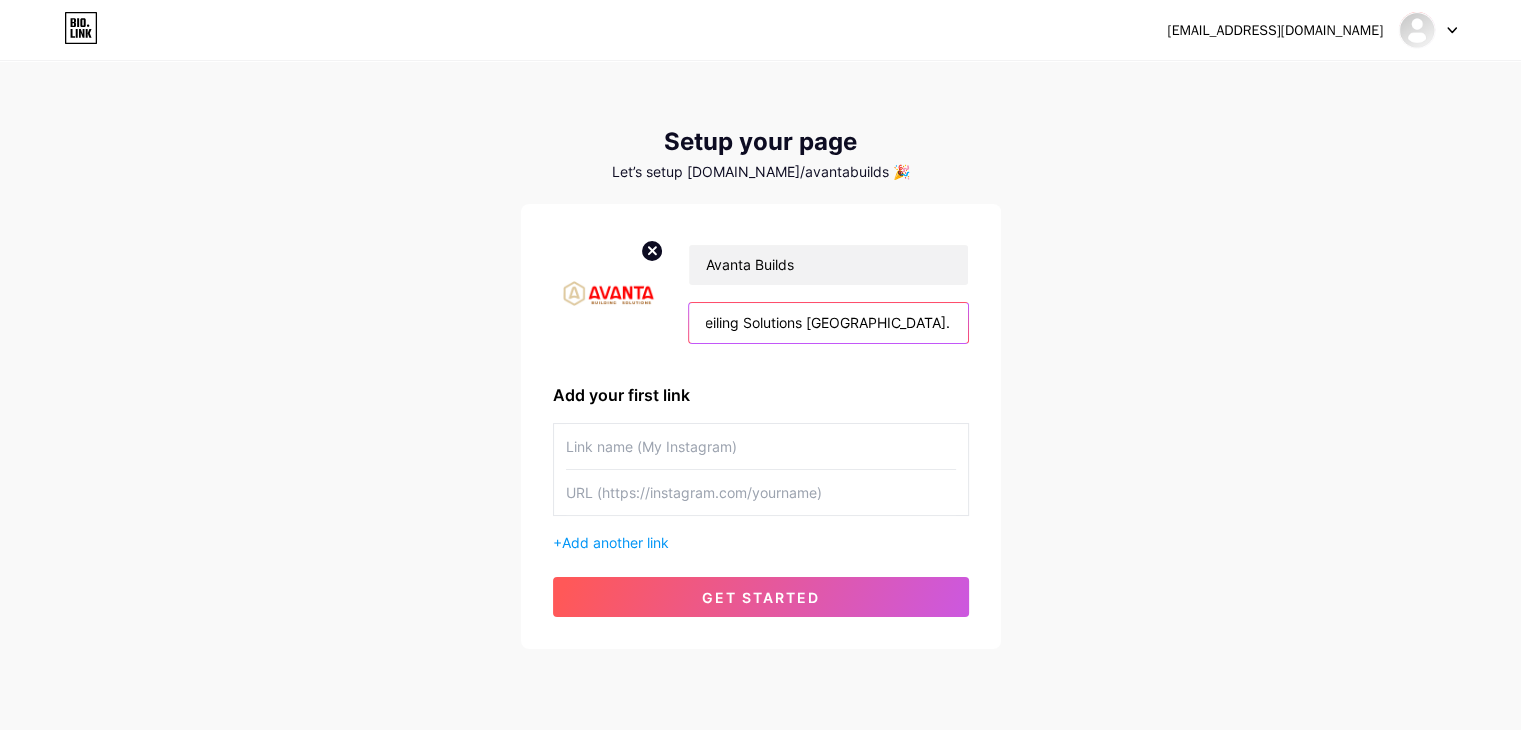 paste on "Discover high-performance wall and ceiling solutions including FRP panels, stainless steel panels, and suspension systems for commercial interiors." 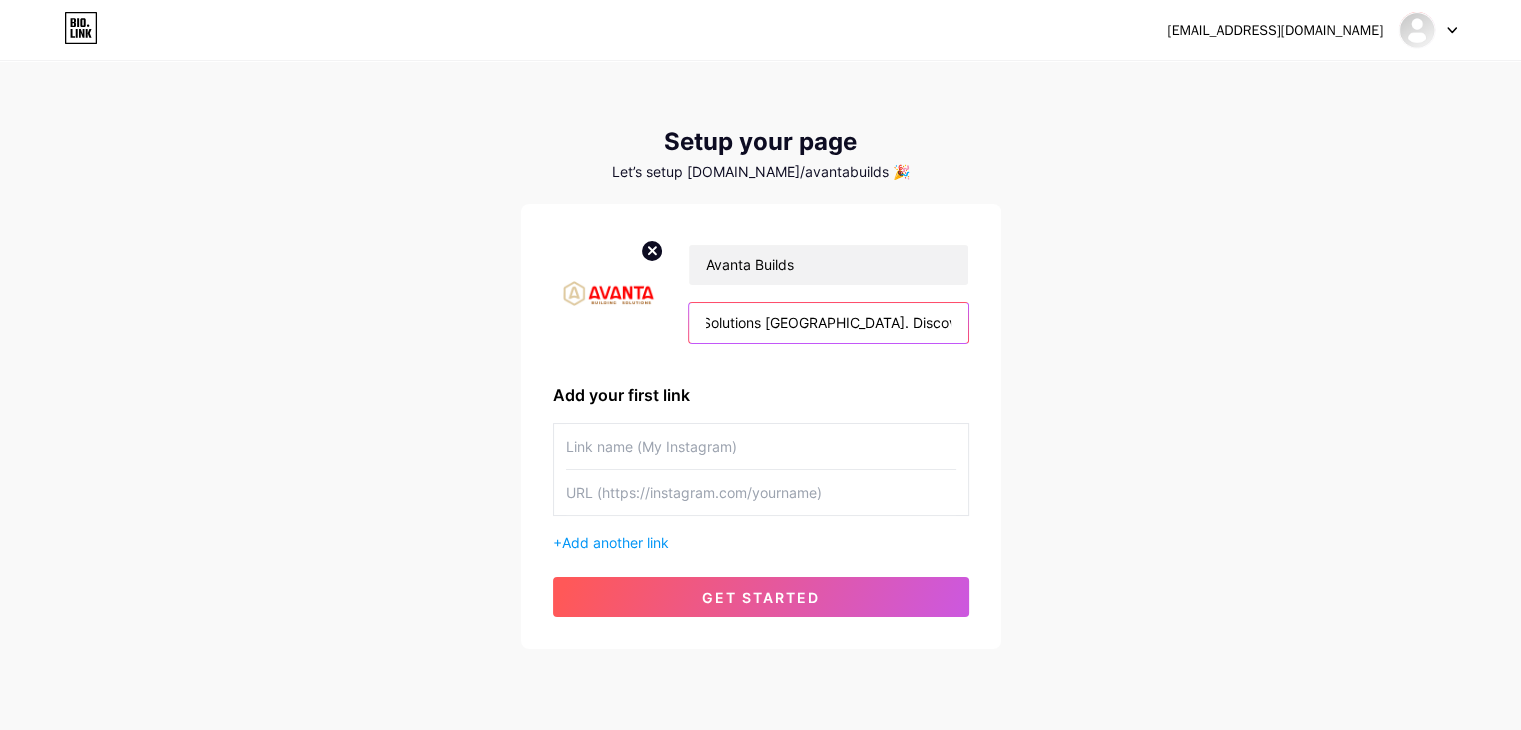 scroll, scrollTop: 0, scrollLeft: 1331, axis: horizontal 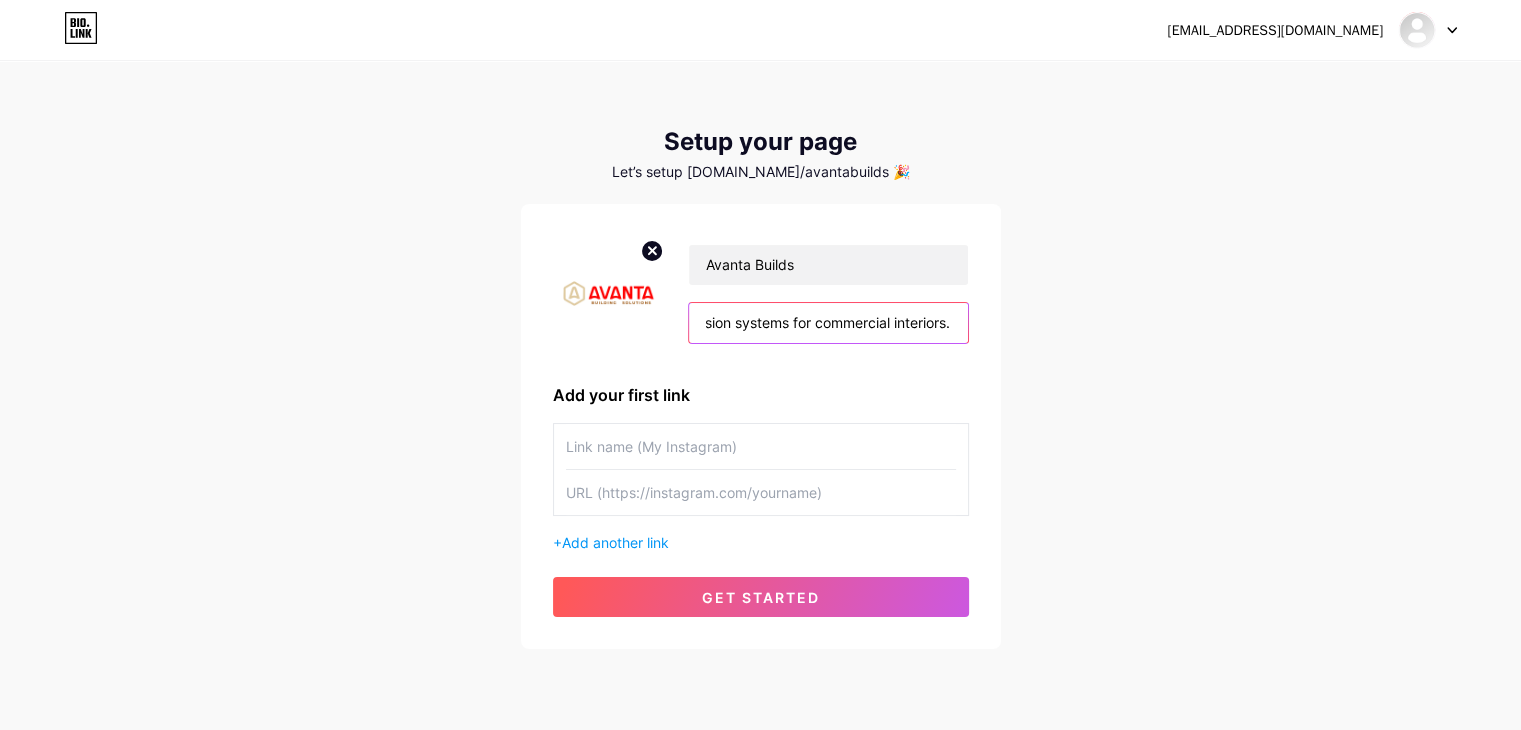 type on "Complete Commercial Wall & Ceiling Solutions [GEOGRAPHIC_DATA]. Discover high-performance wall and ceiling solutions including FRP panels, stainless steel panels, and suspension systems for commercial interiors." 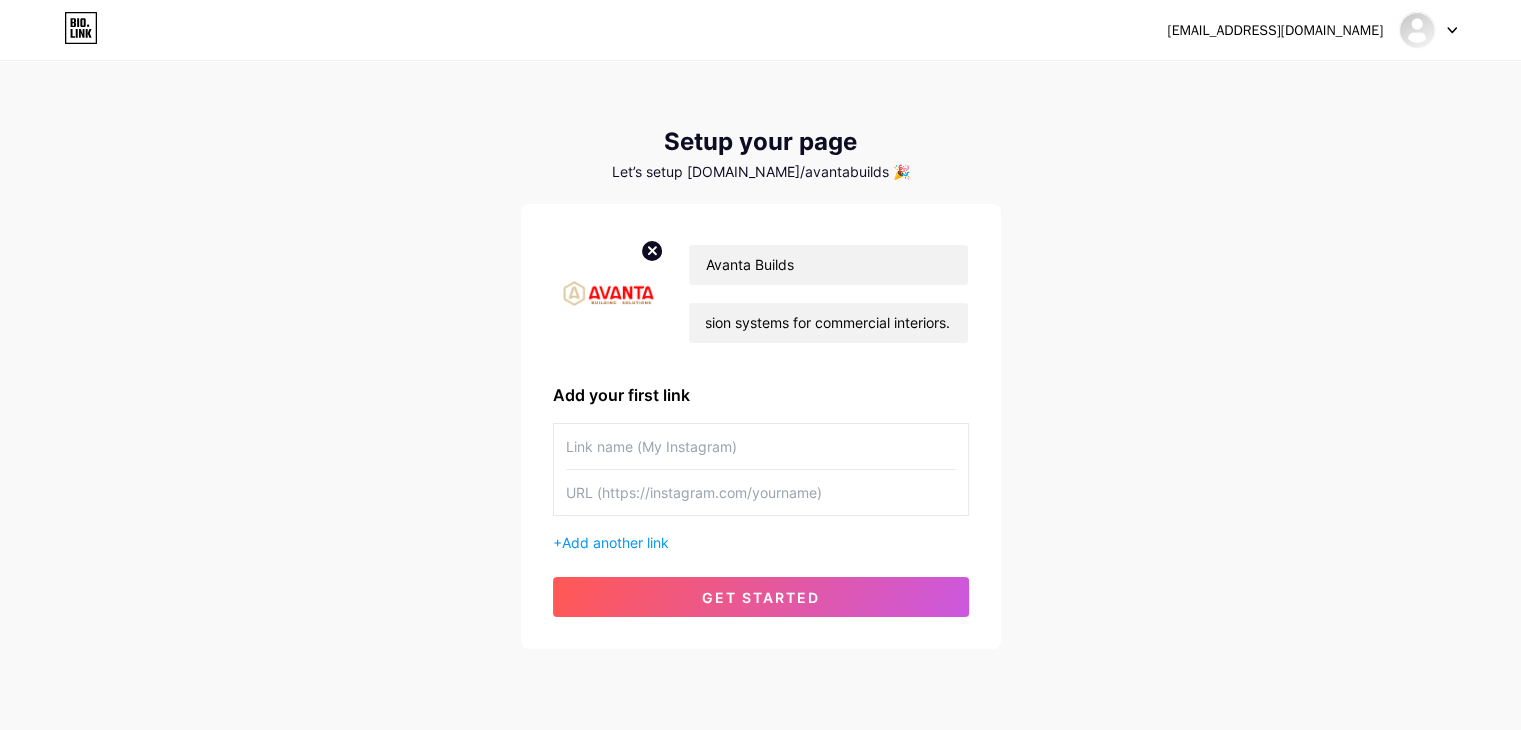 scroll, scrollTop: 0, scrollLeft: 0, axis: both 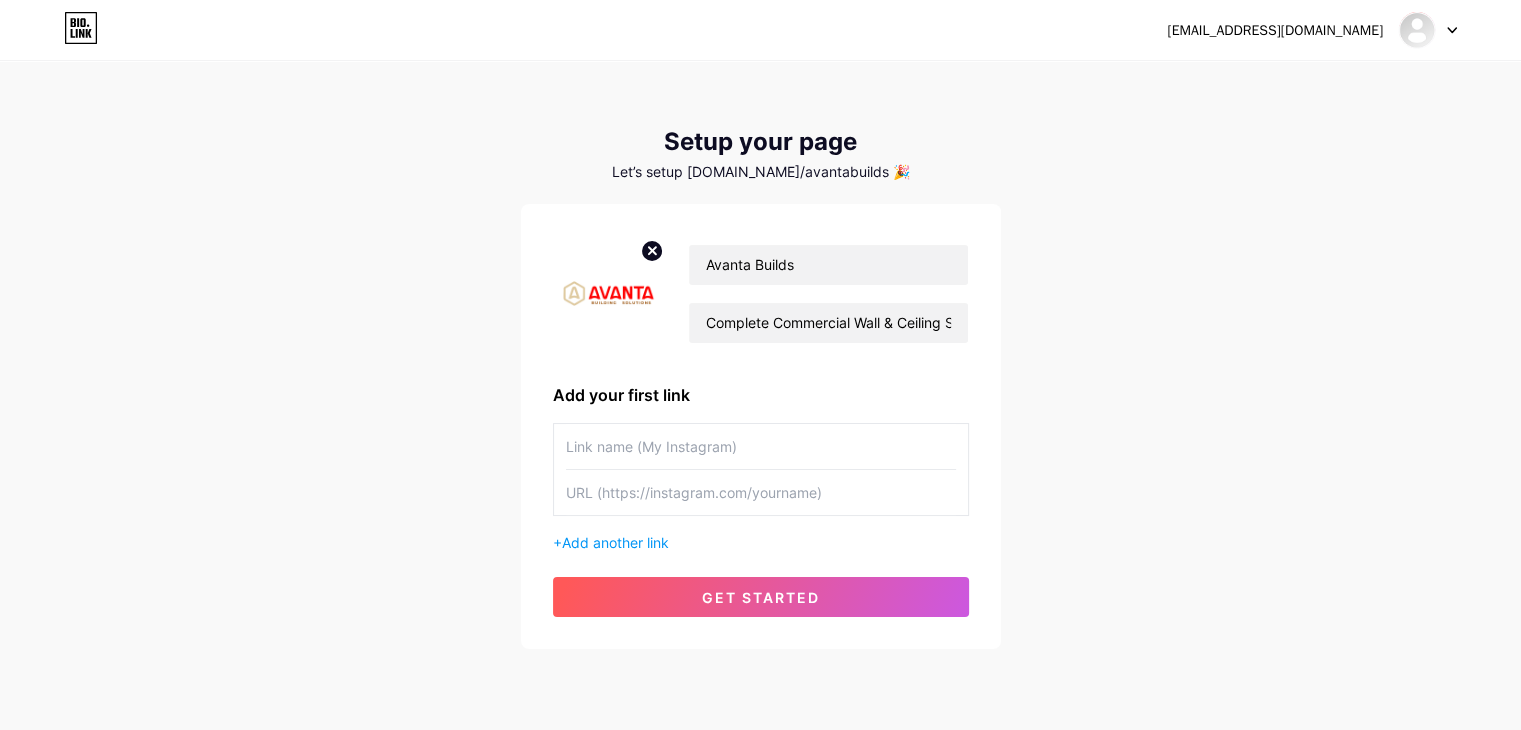 click at bounding box center [761, 446] 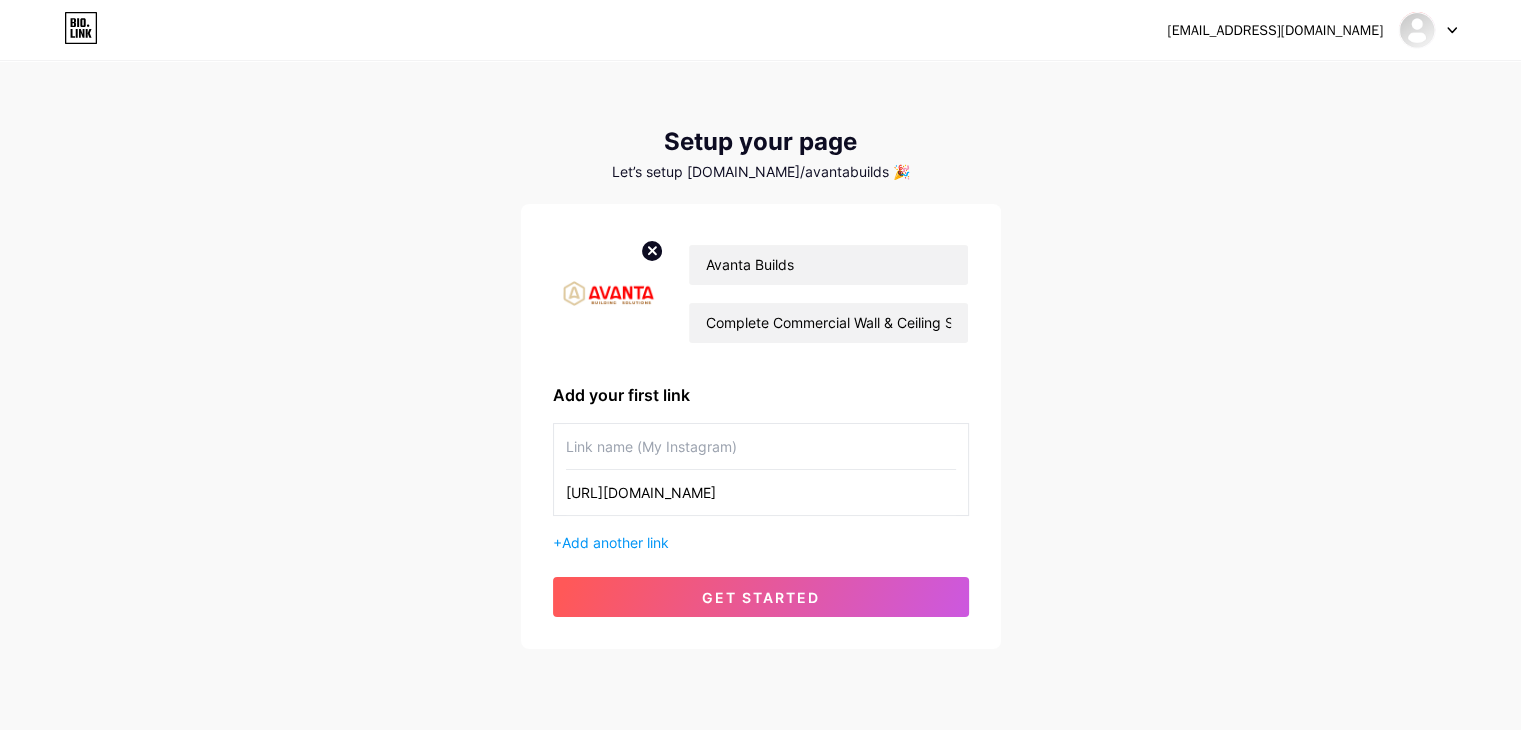 type on "[URL][DOMAIN_NAME]" 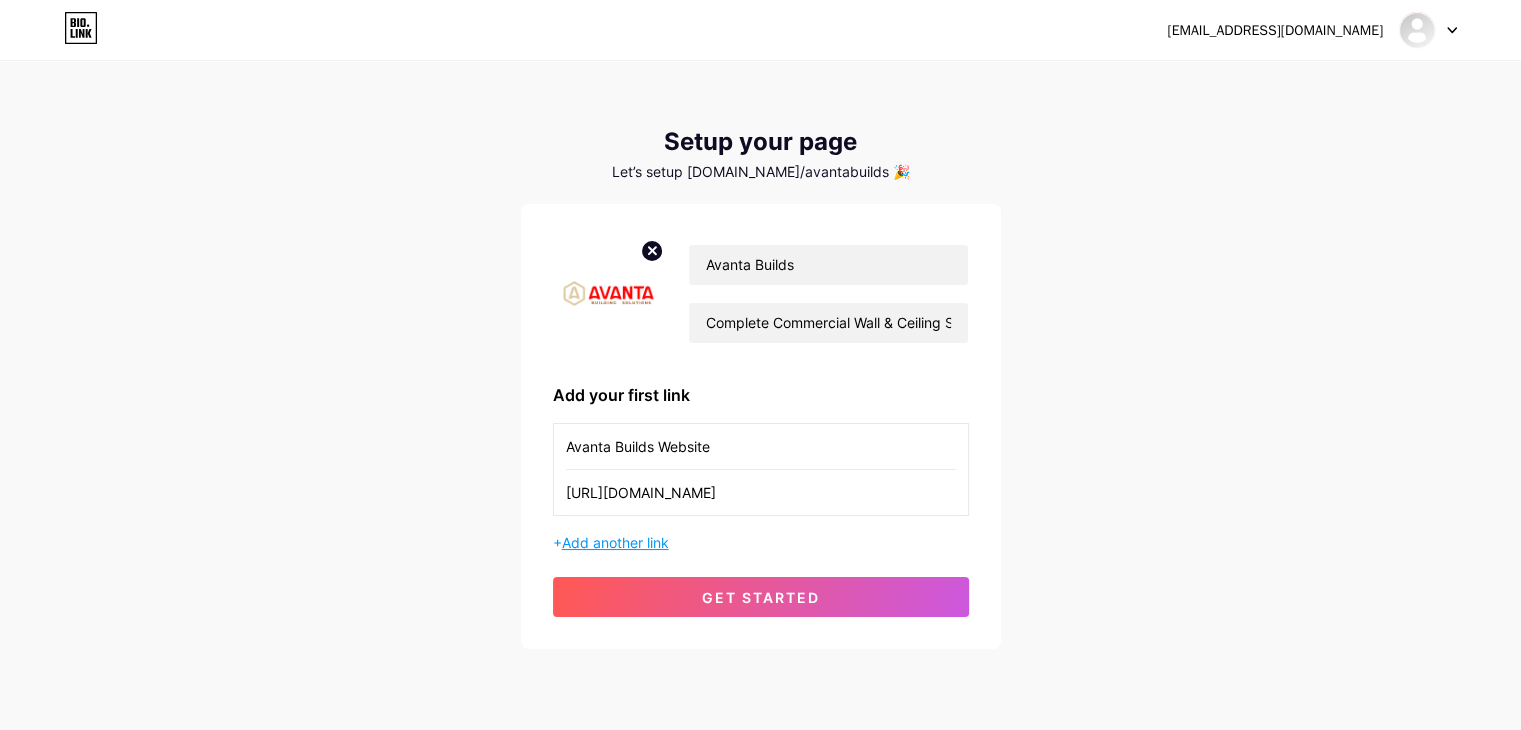 type on "Avanta Builds Website" 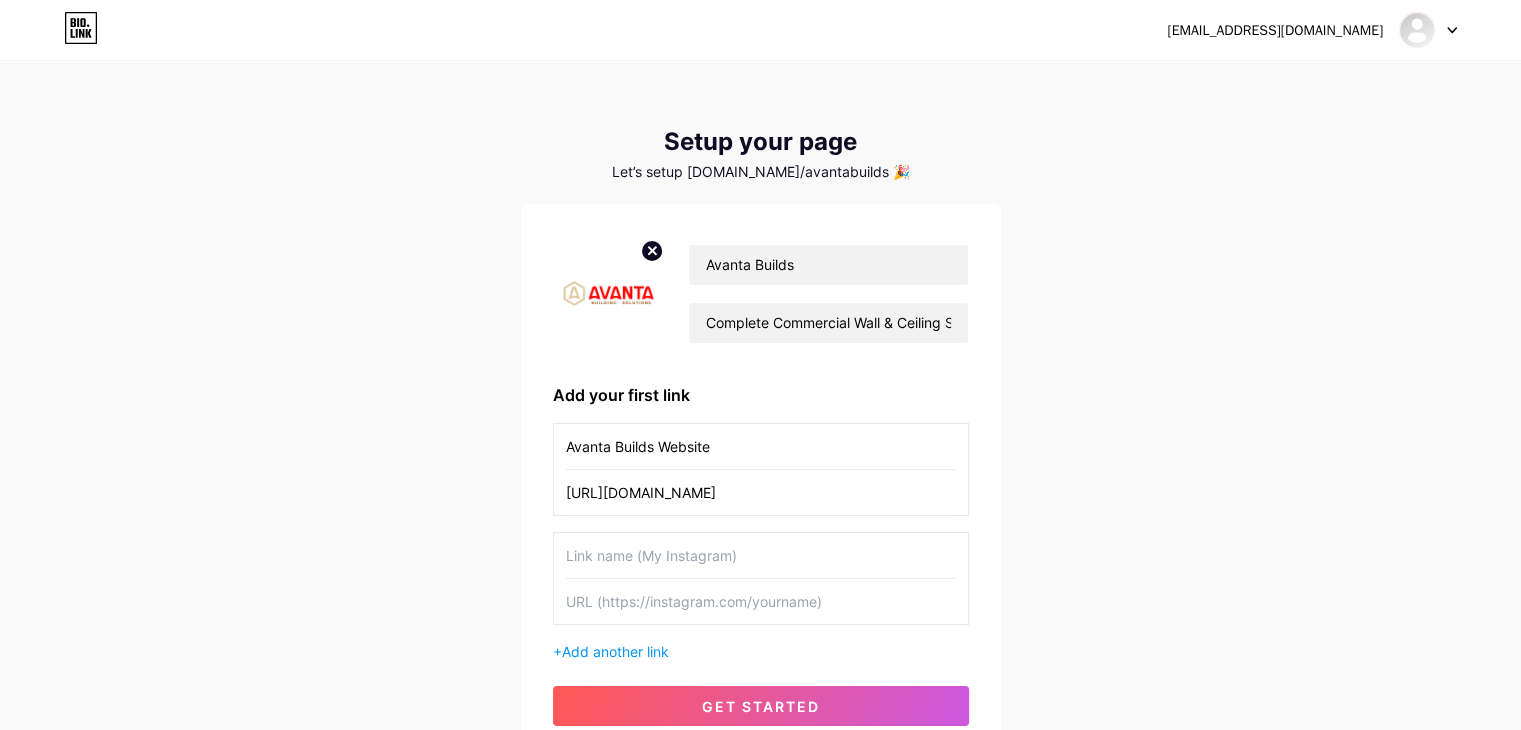 click at bounding box center (761, 555) 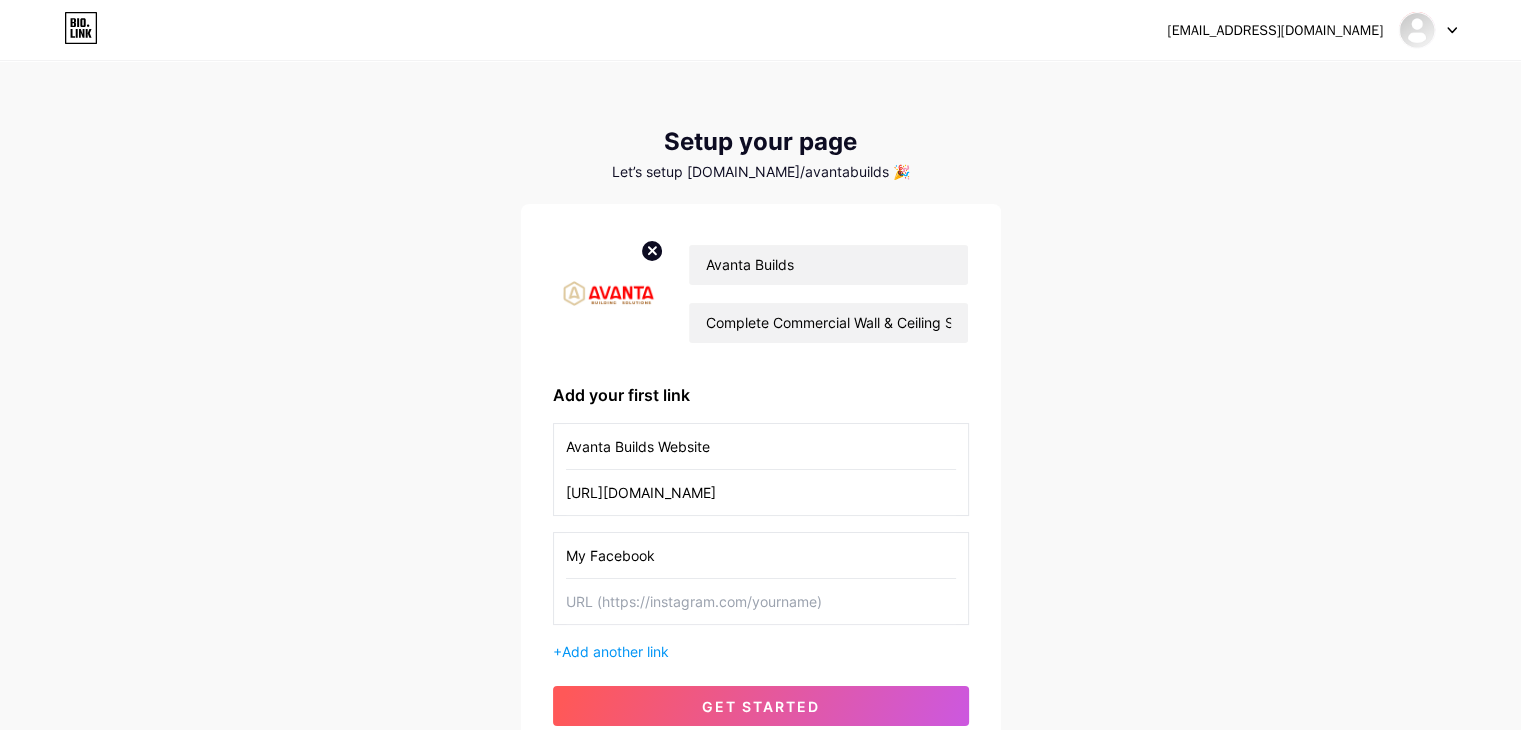 type on "My Facebook" 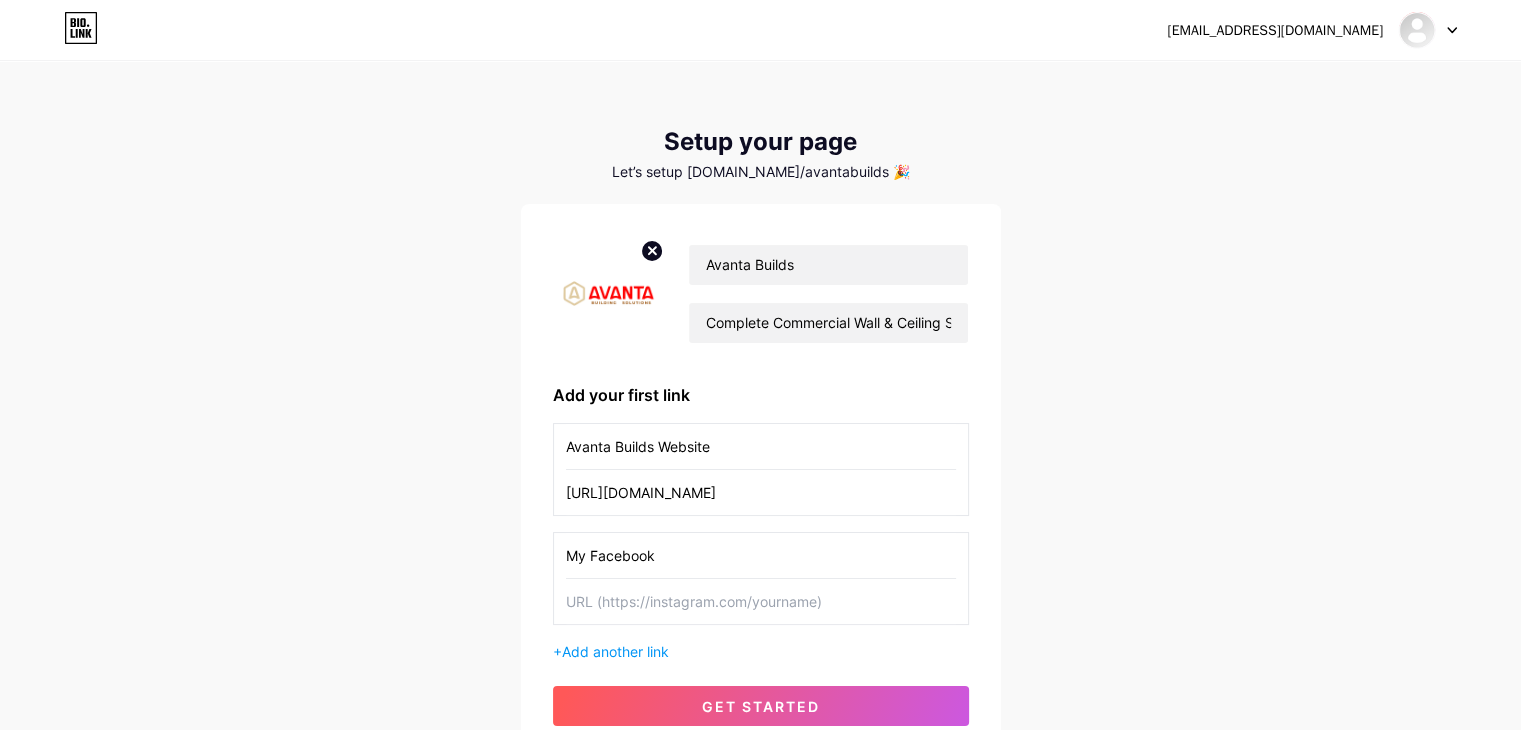 drag, startPoint x: 659, startPoint y: 441, endPoint x: 716, endPoint y: 442, distance: 57.00877 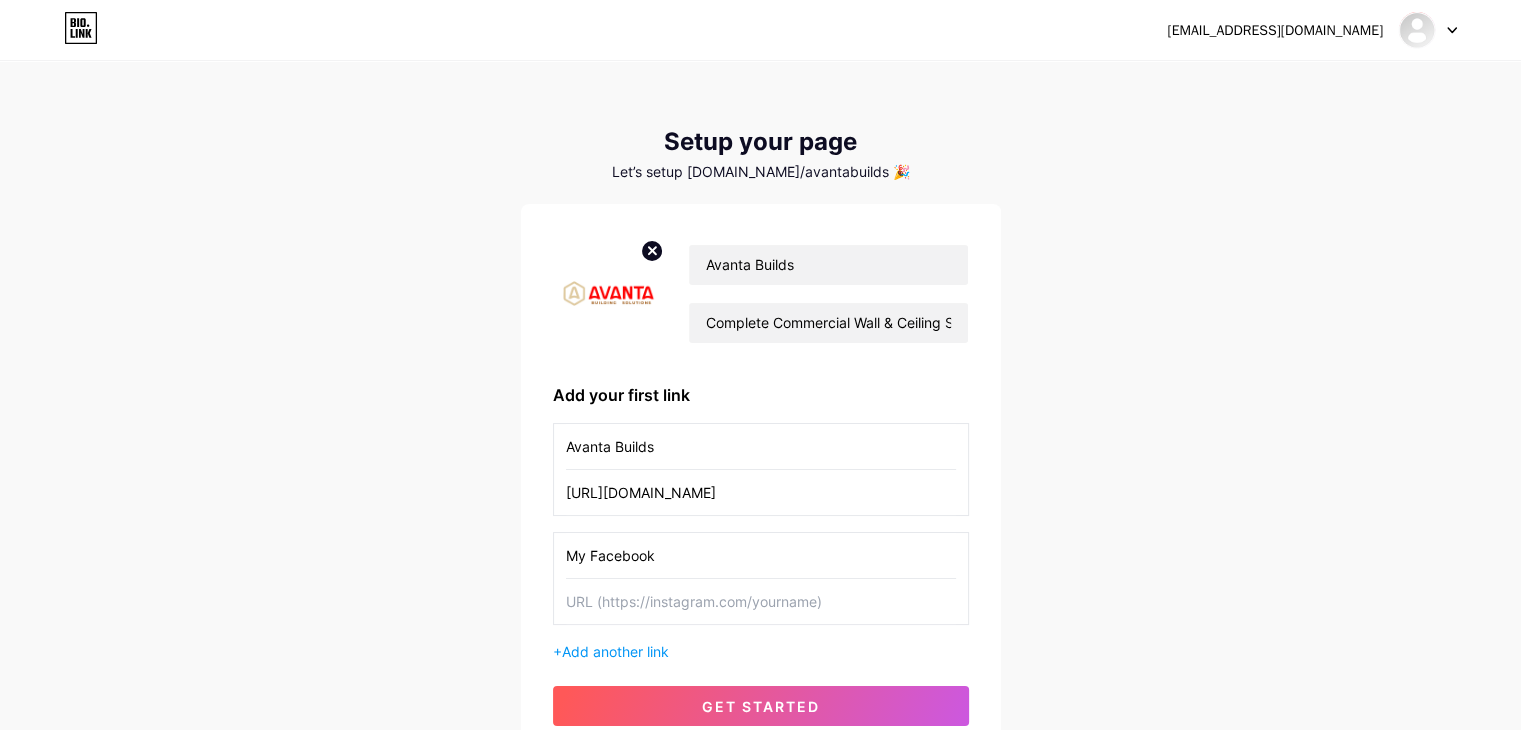 type on "Avanta Builds" 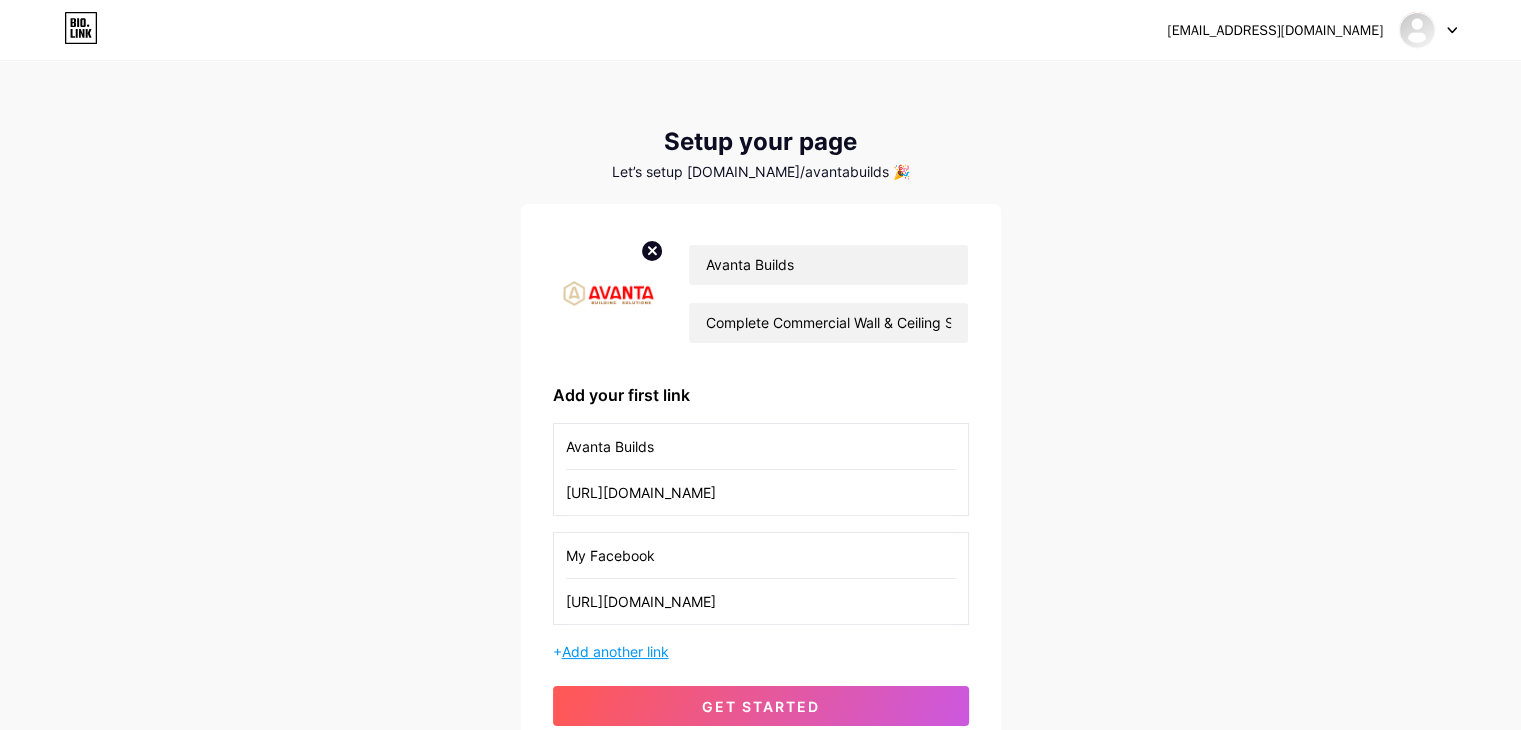 type on "[URL][DOMAIN_NAME]" 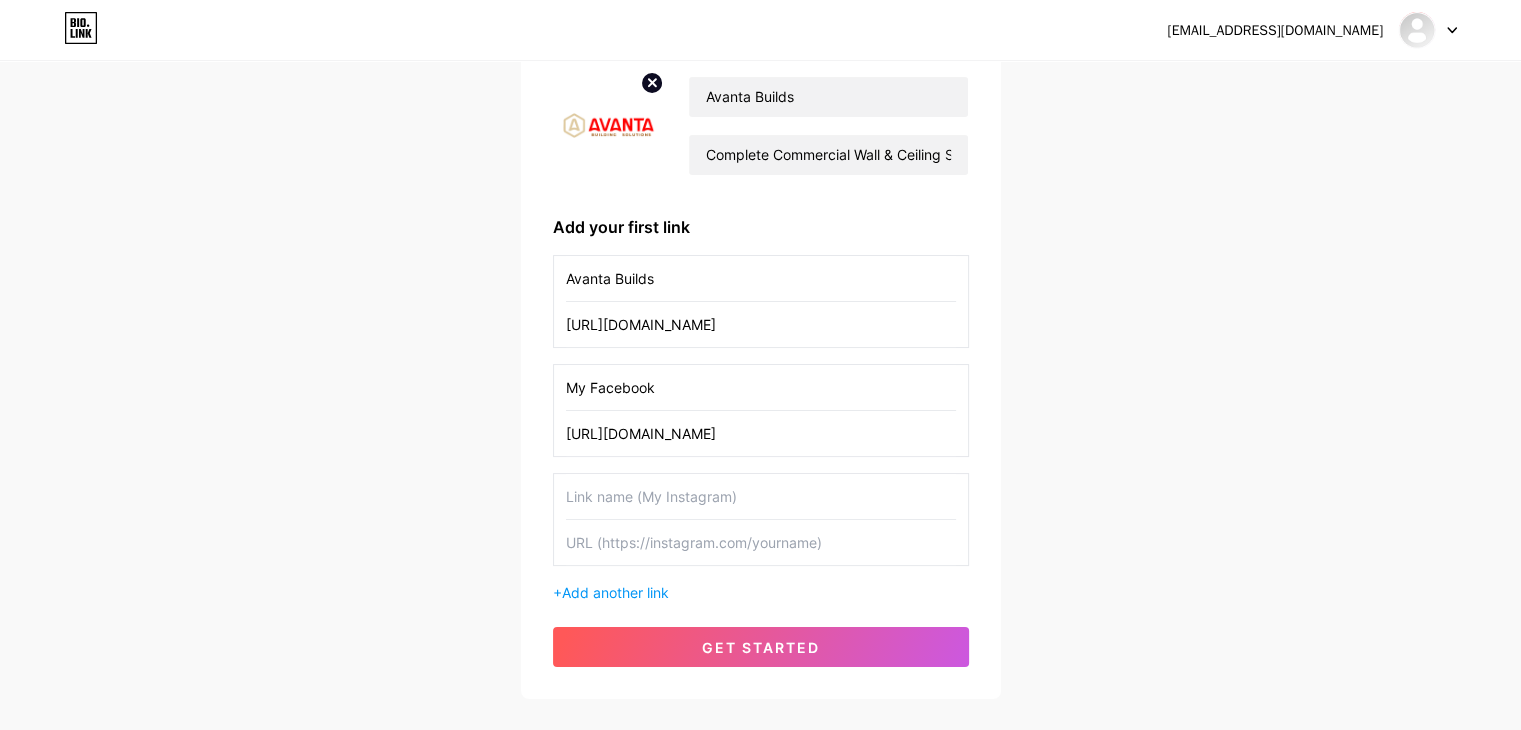 scroll, scrollTop: 280, scrollLeft: 0, axis: vertical 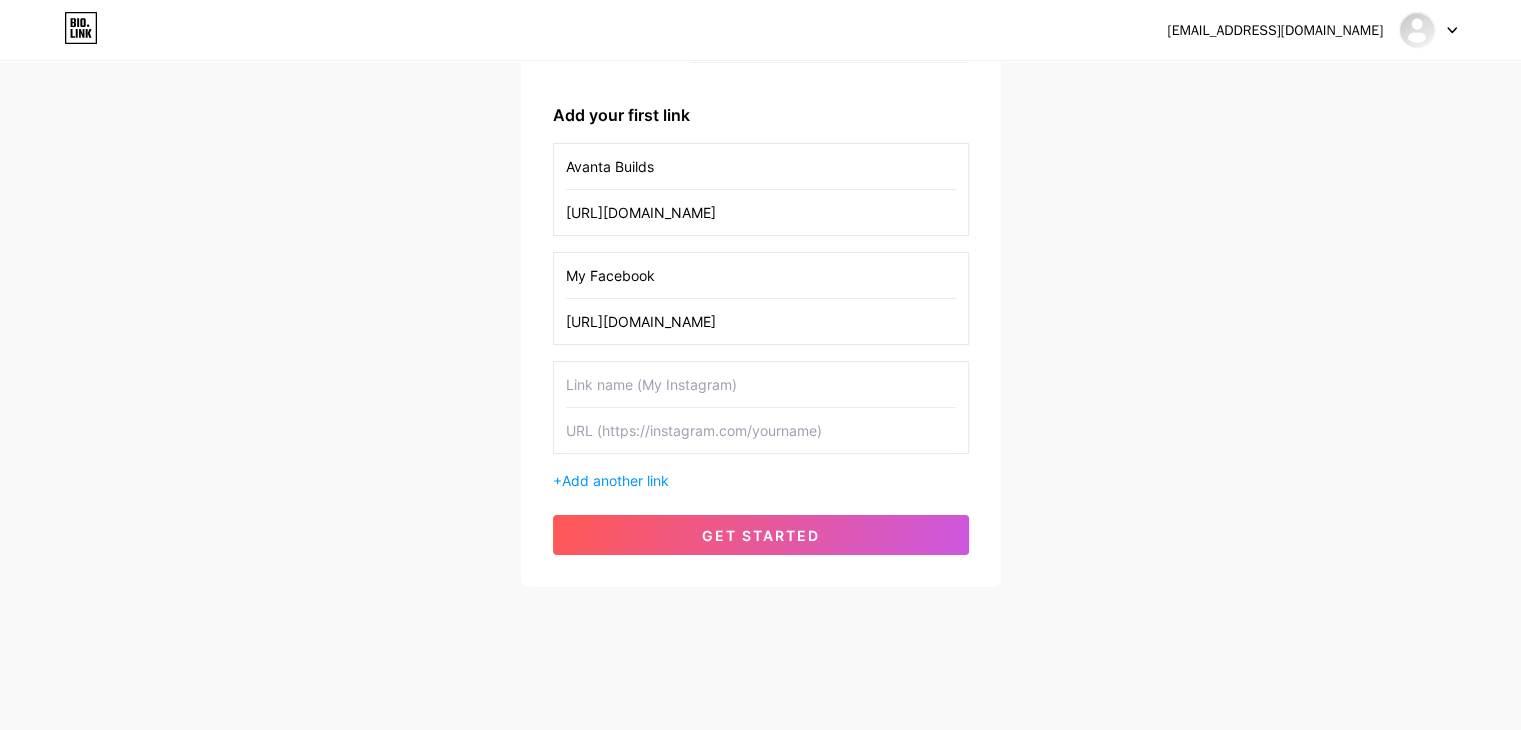 click at bounding box center (761, 384) 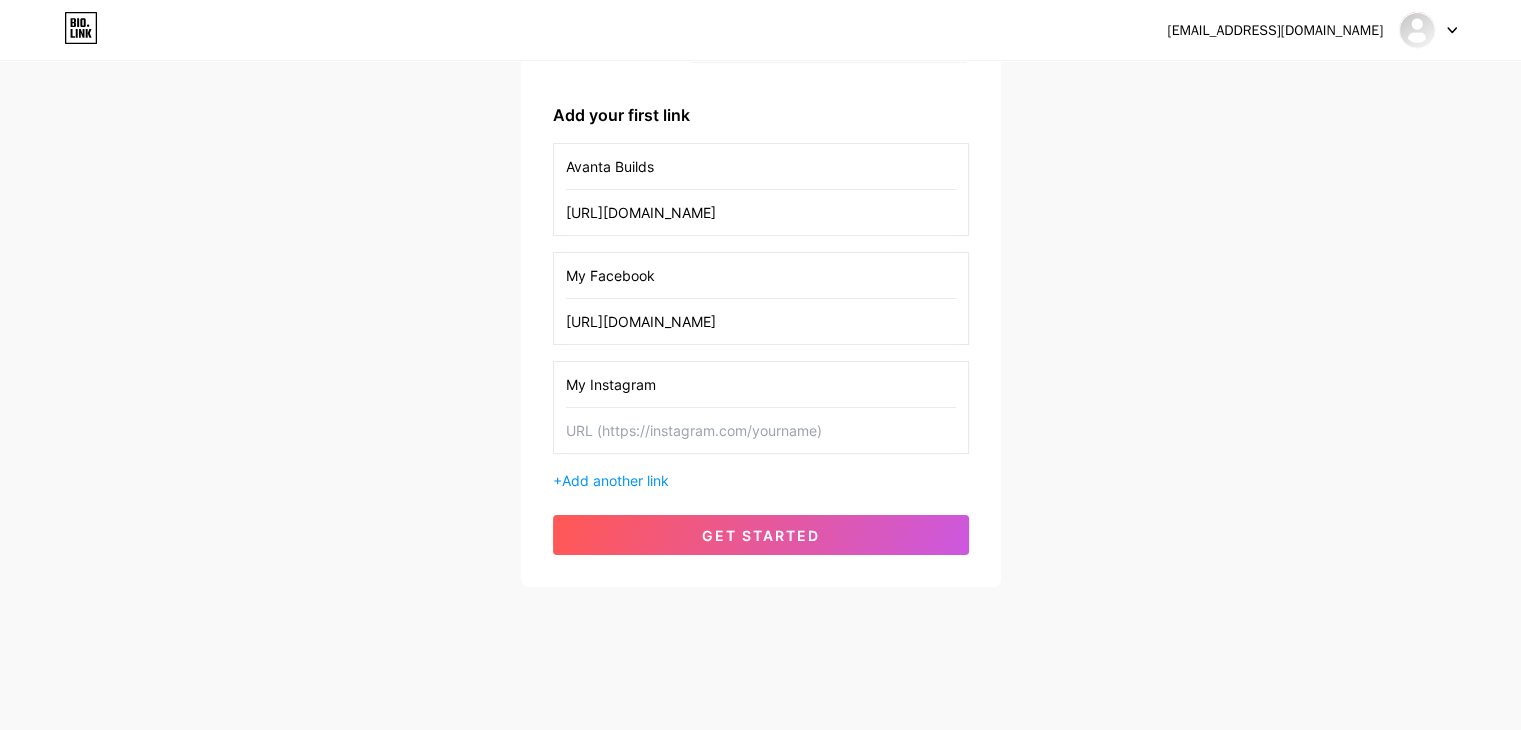 type on "My Instagram" 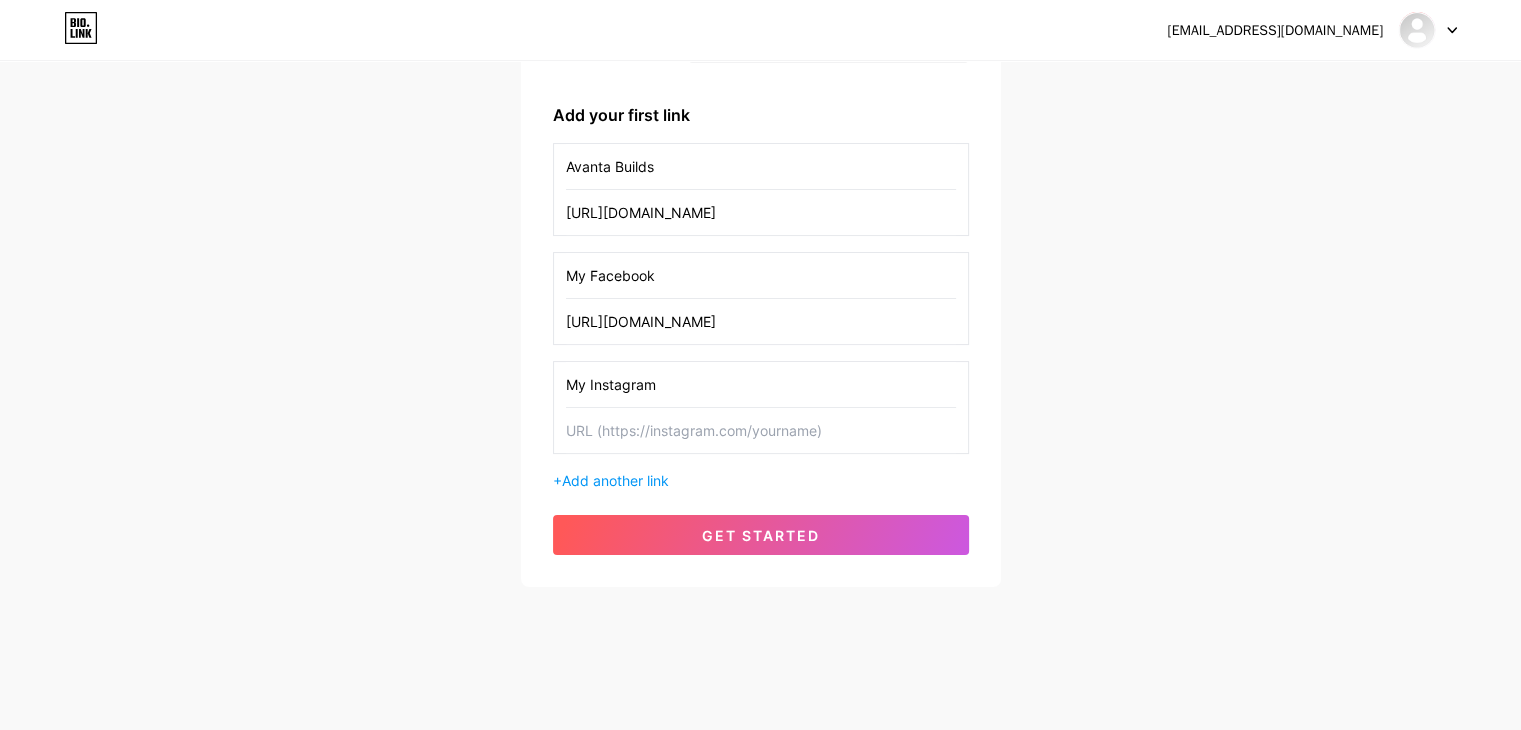 click at bounding box center [761, 430] 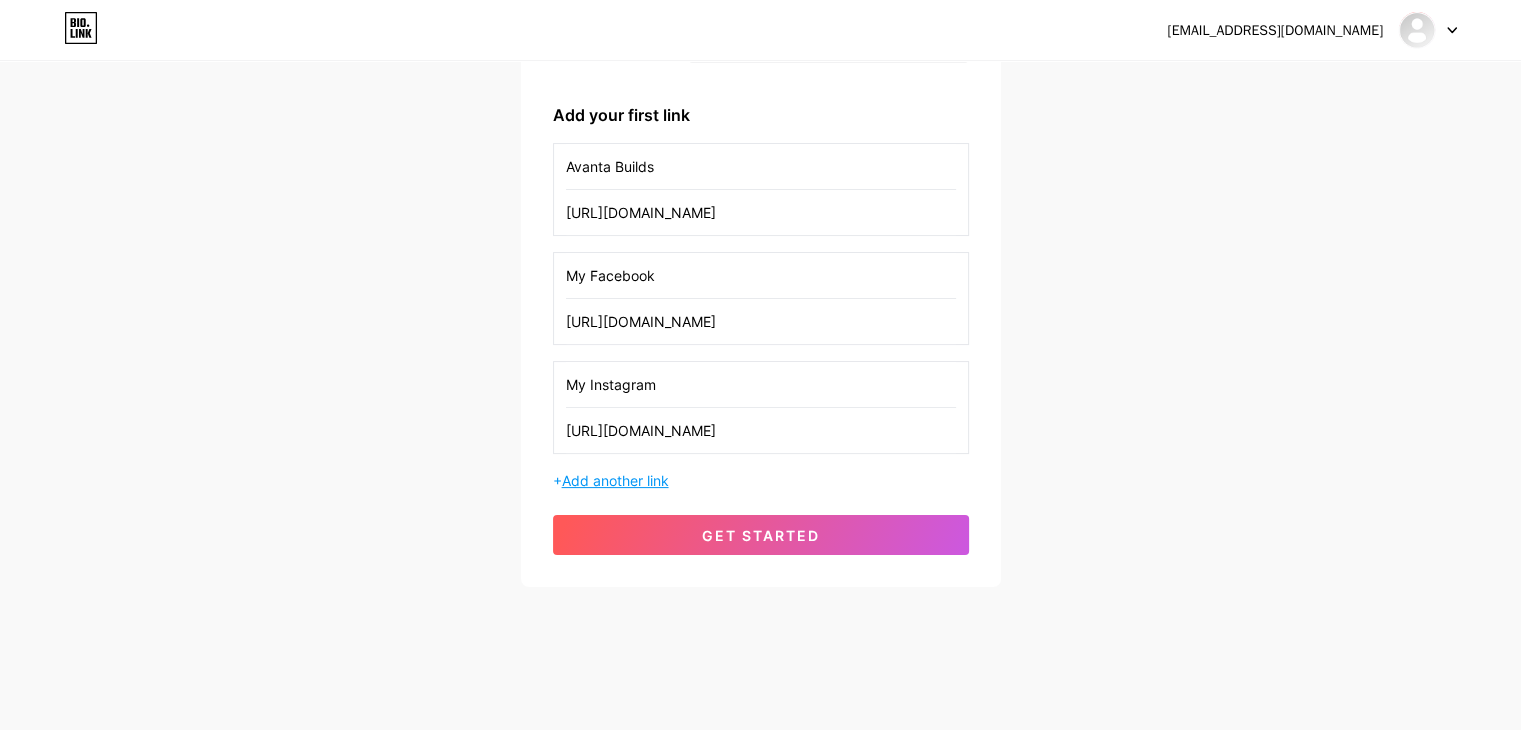 type on "[URL][DOMAIN_NAME]" 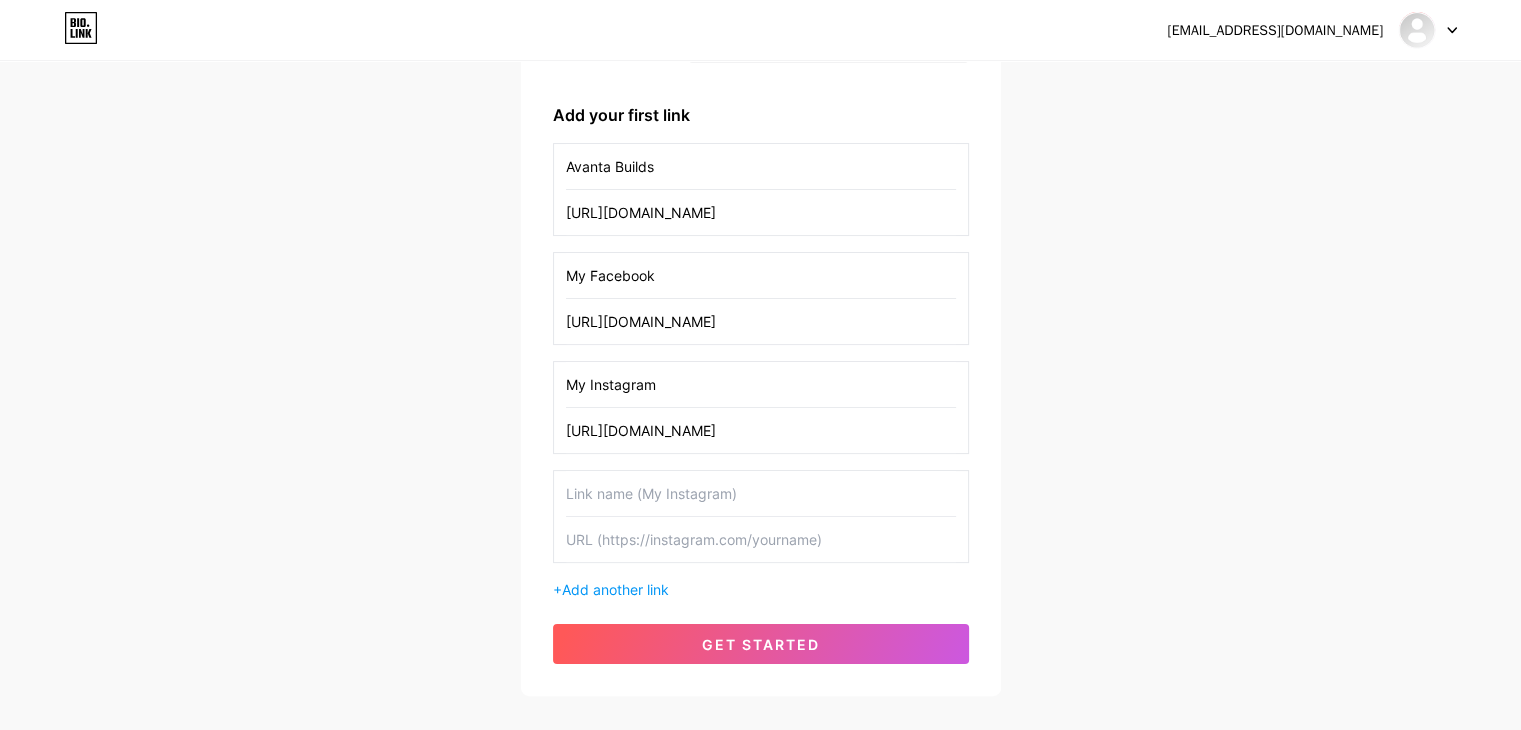 click at bounding box center (761, 493) 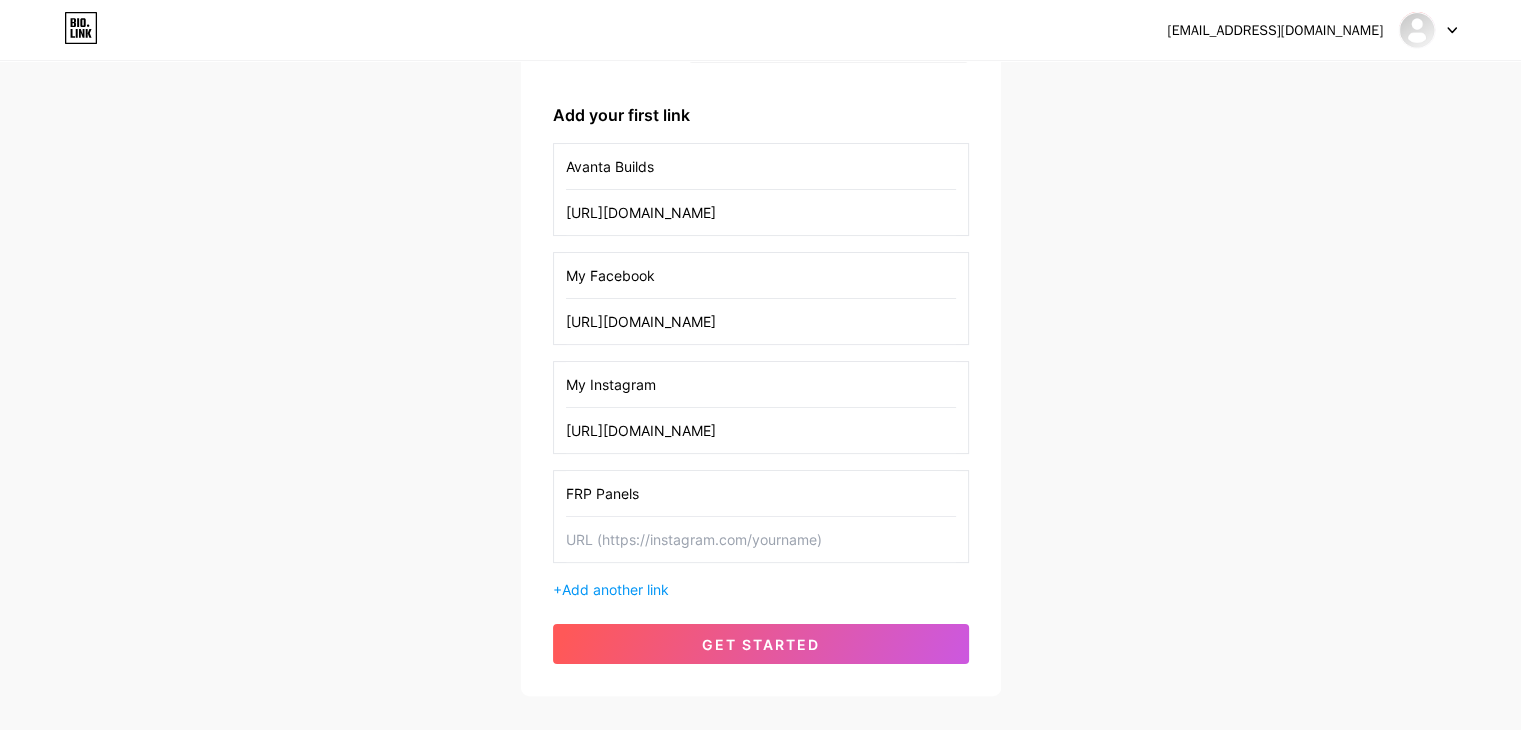 type on "FRP Panels" 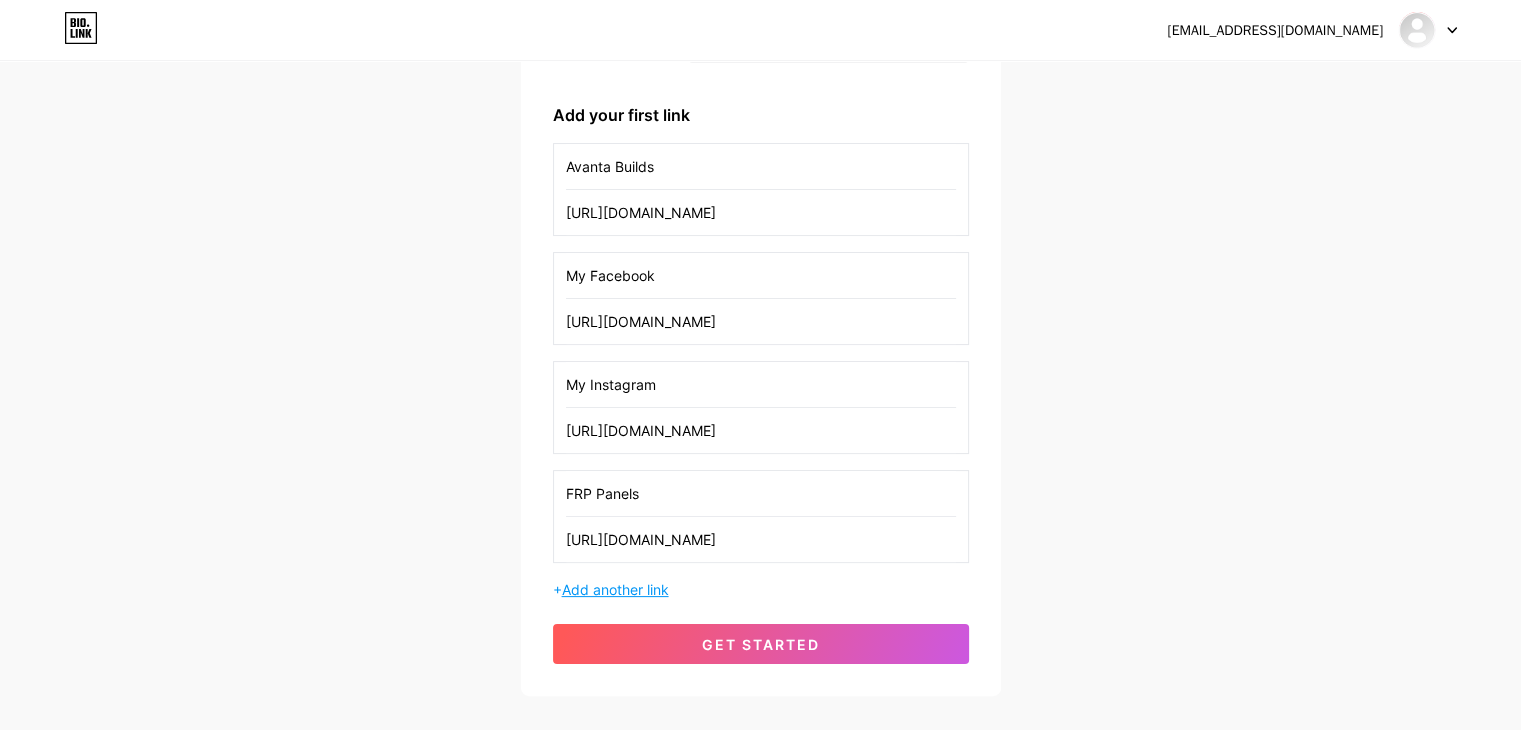 type on "[URL][DOMAIN_NAME]" 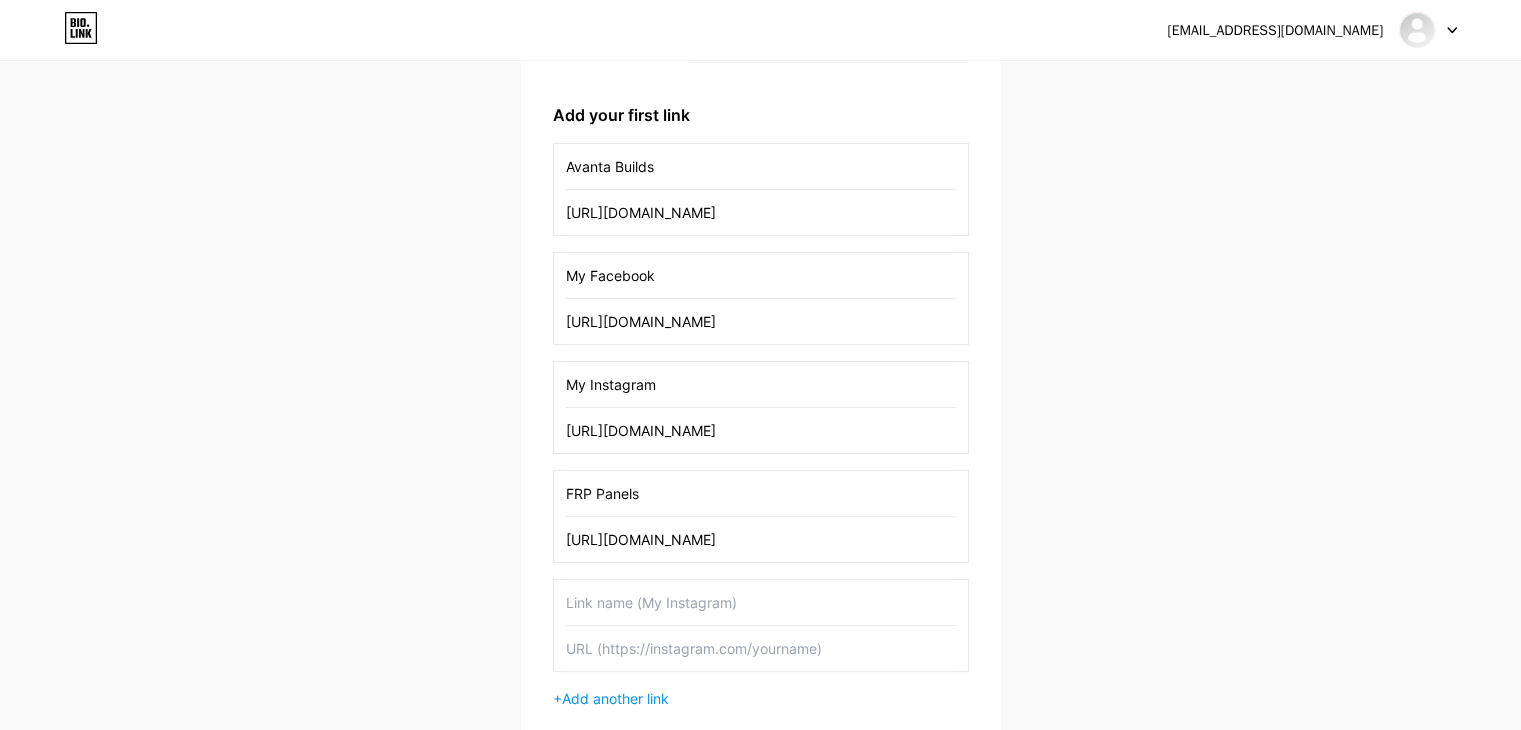 click at bounding box center [761, 602] 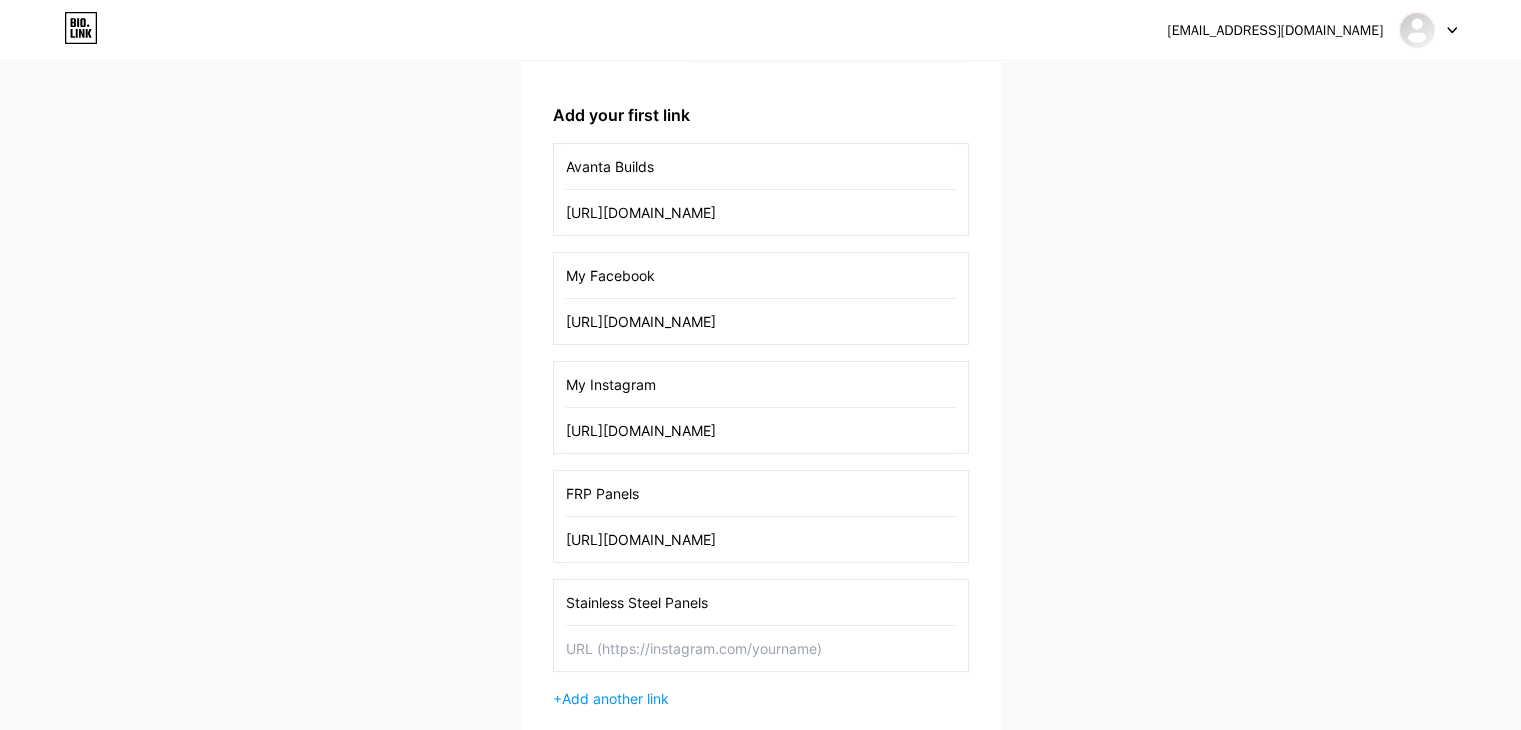 type on "Stainless Steel Panels" 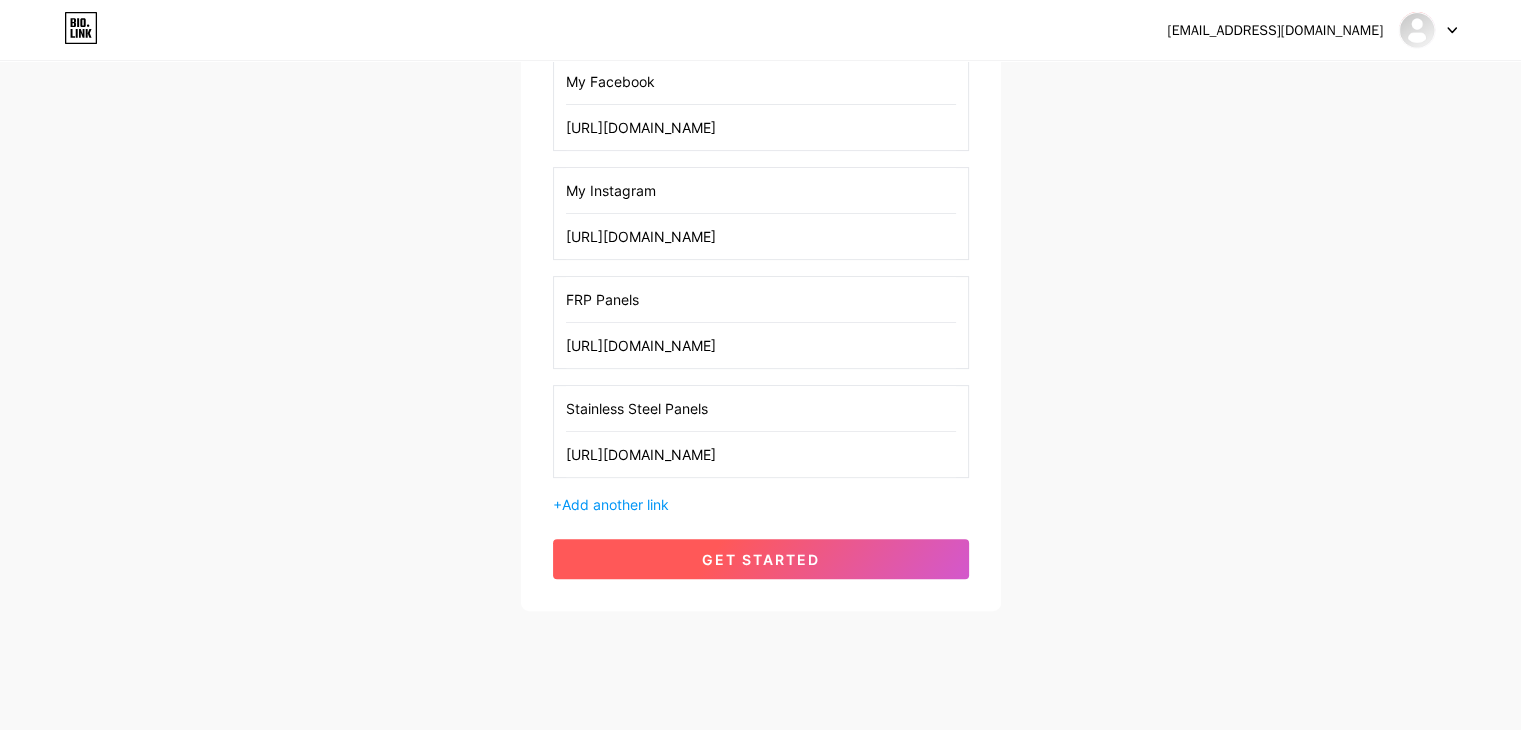 scroll, scrollTop: 496, scrollLeft: 0, axis: vertical 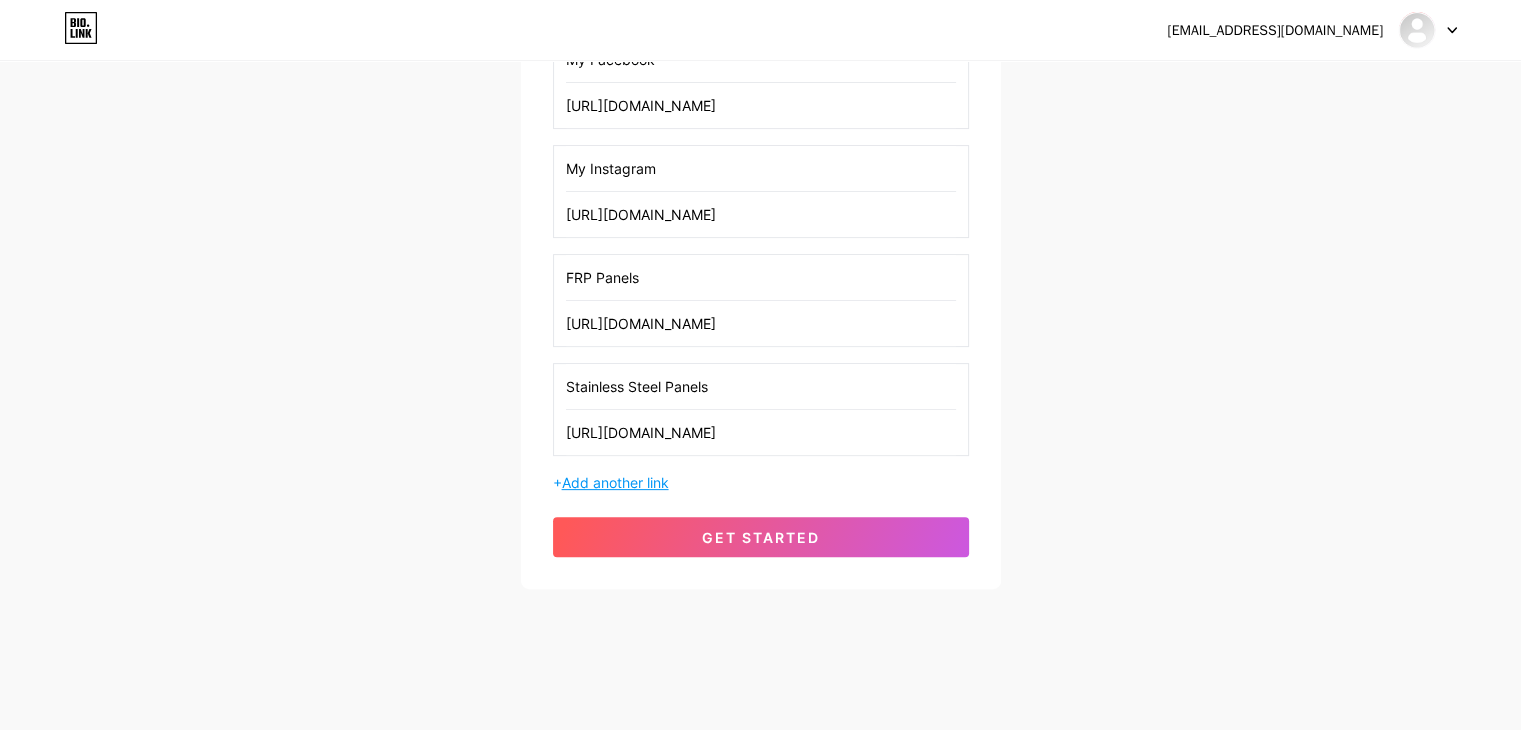 type on "[URL][DOMAIN_NAME]" 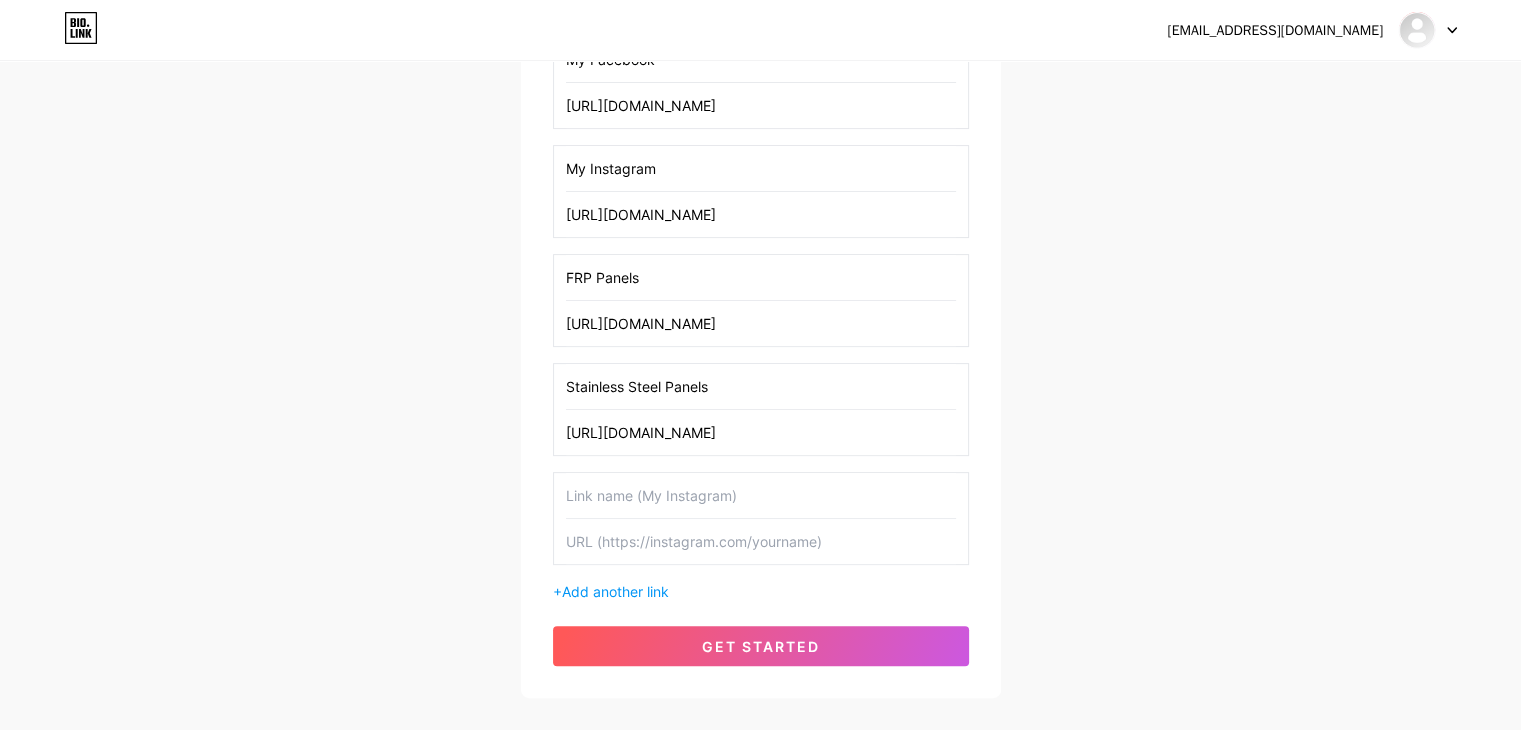 click at bounding box center (761, 495) 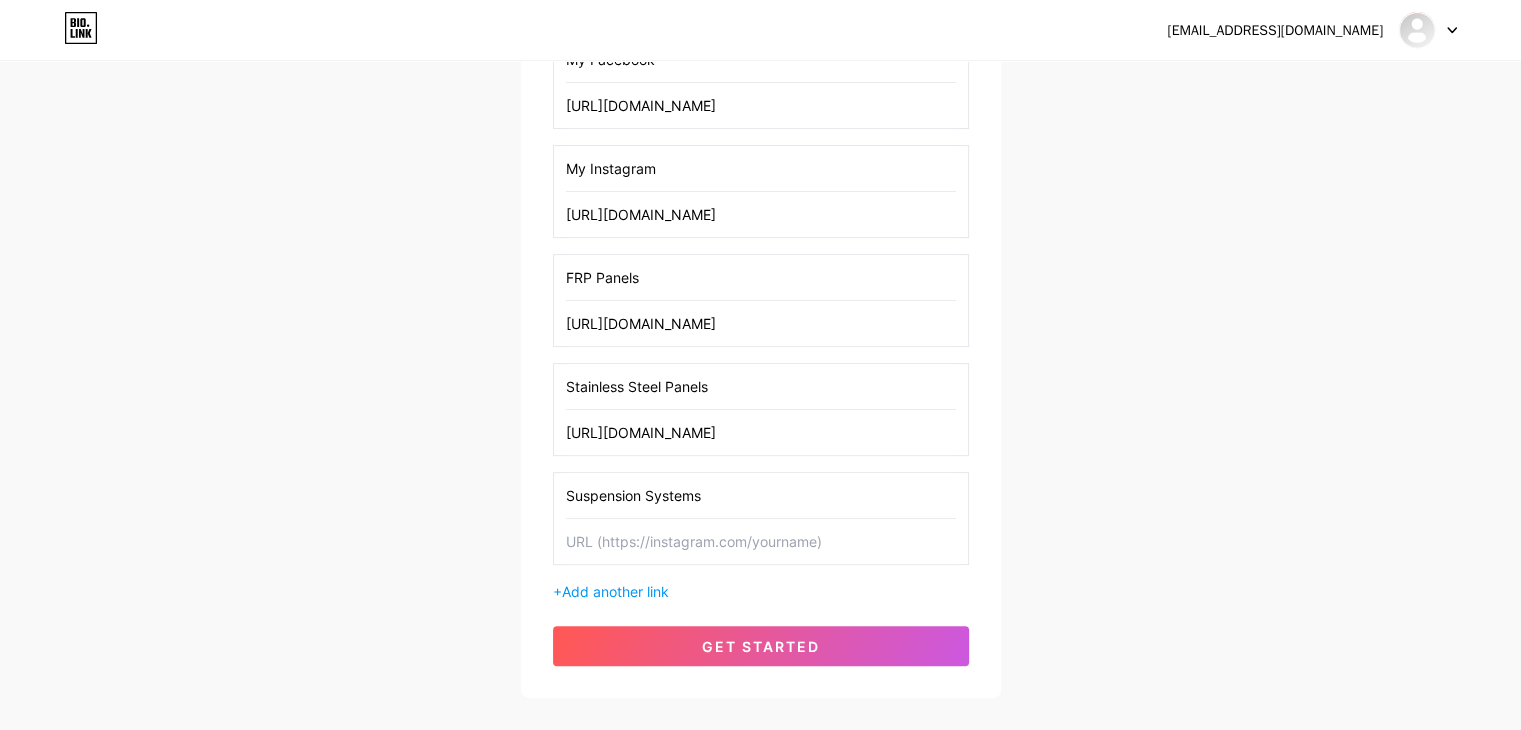 type on "Suspension Systems" 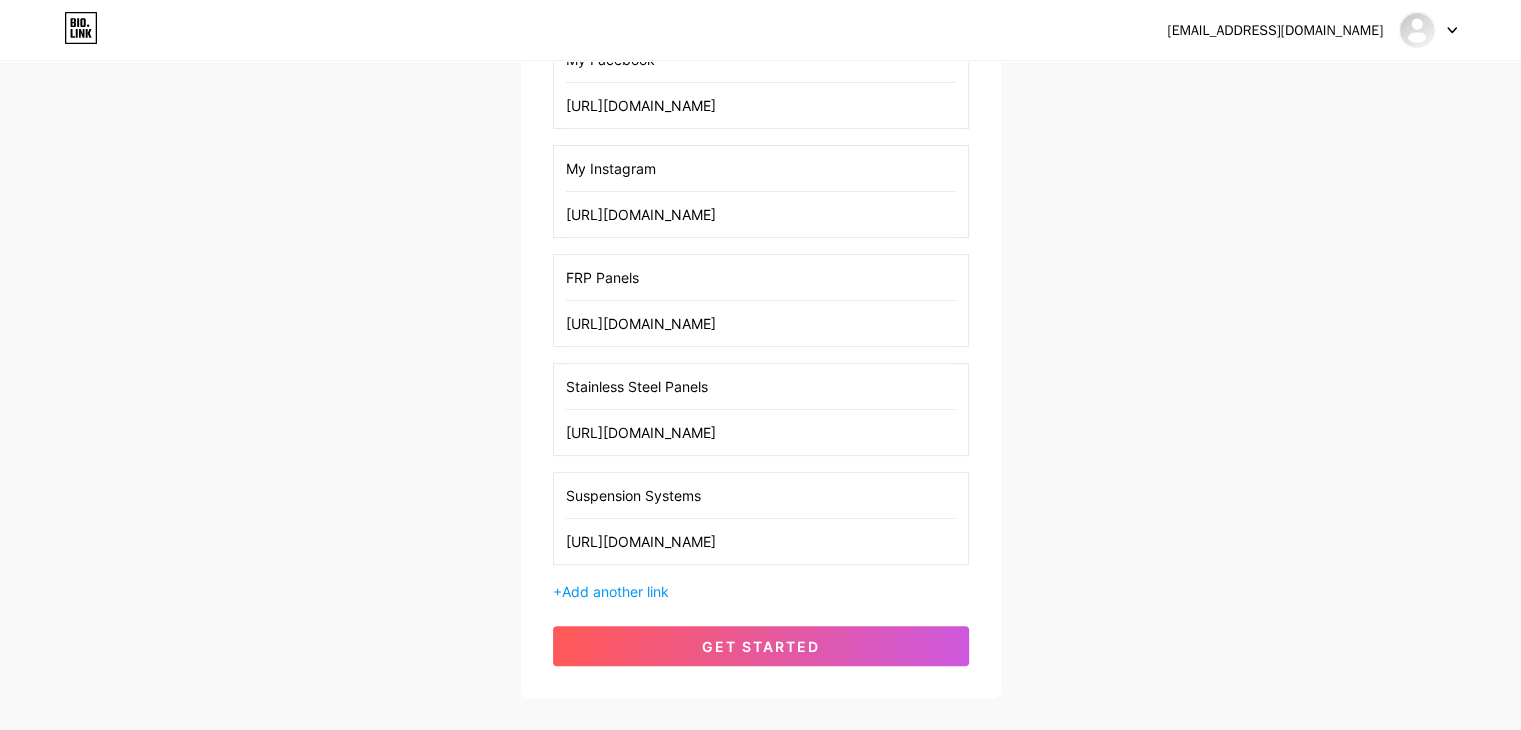 scroll, scrollTop: 0, scrollLeft: 2, axis: horizontal 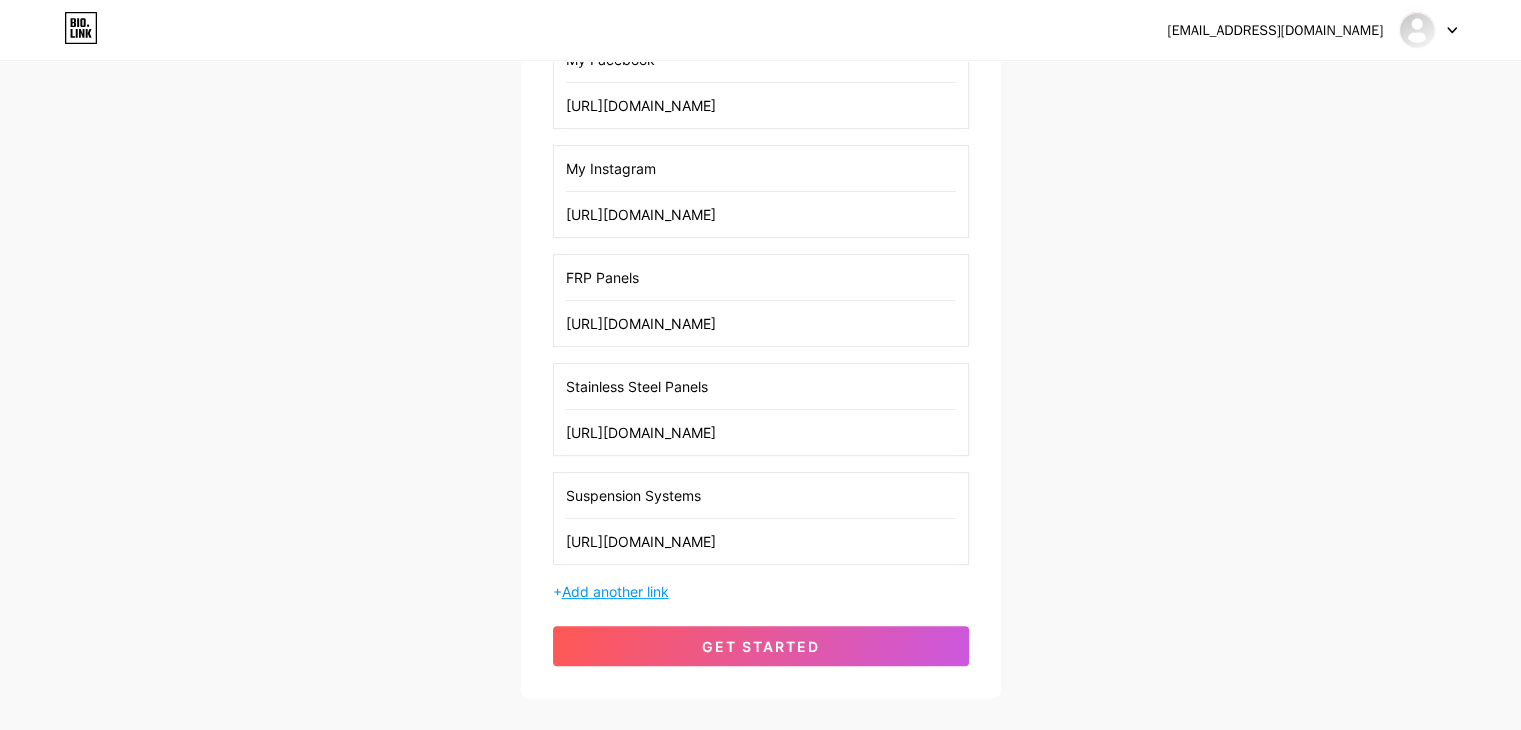 type on "[URL][DOMAIN_NAME]" 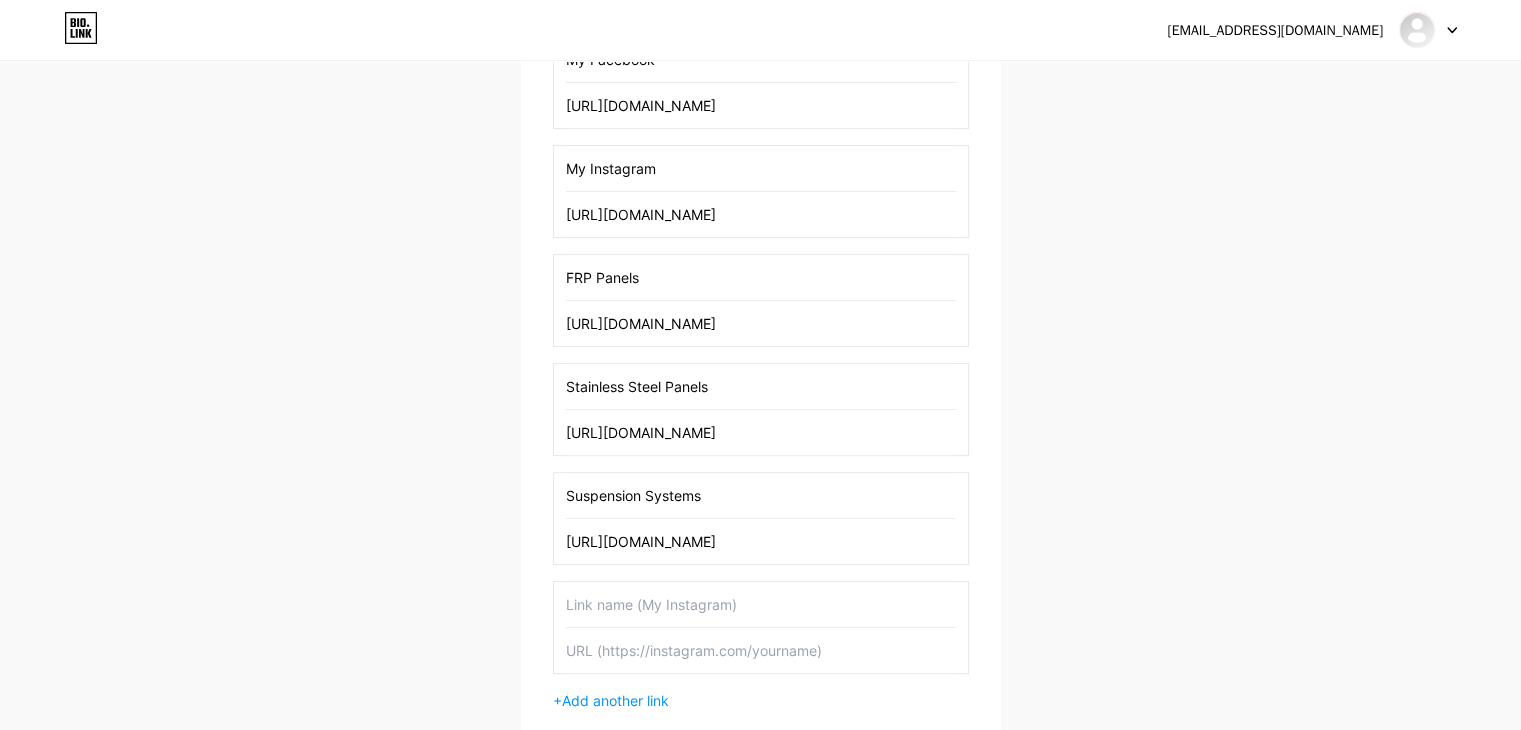click at bounding box center (761, 604) 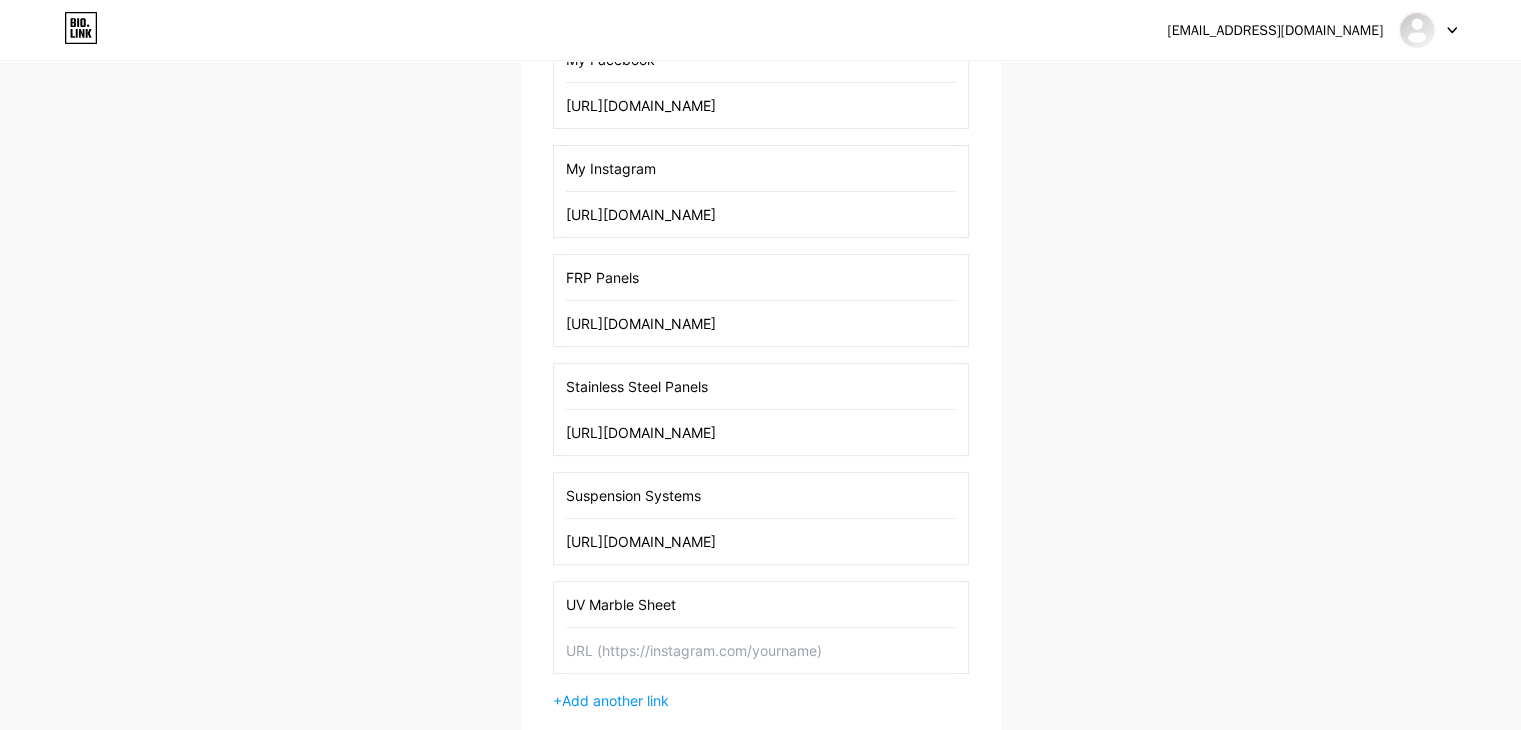 type on "UV Marble Sheet" 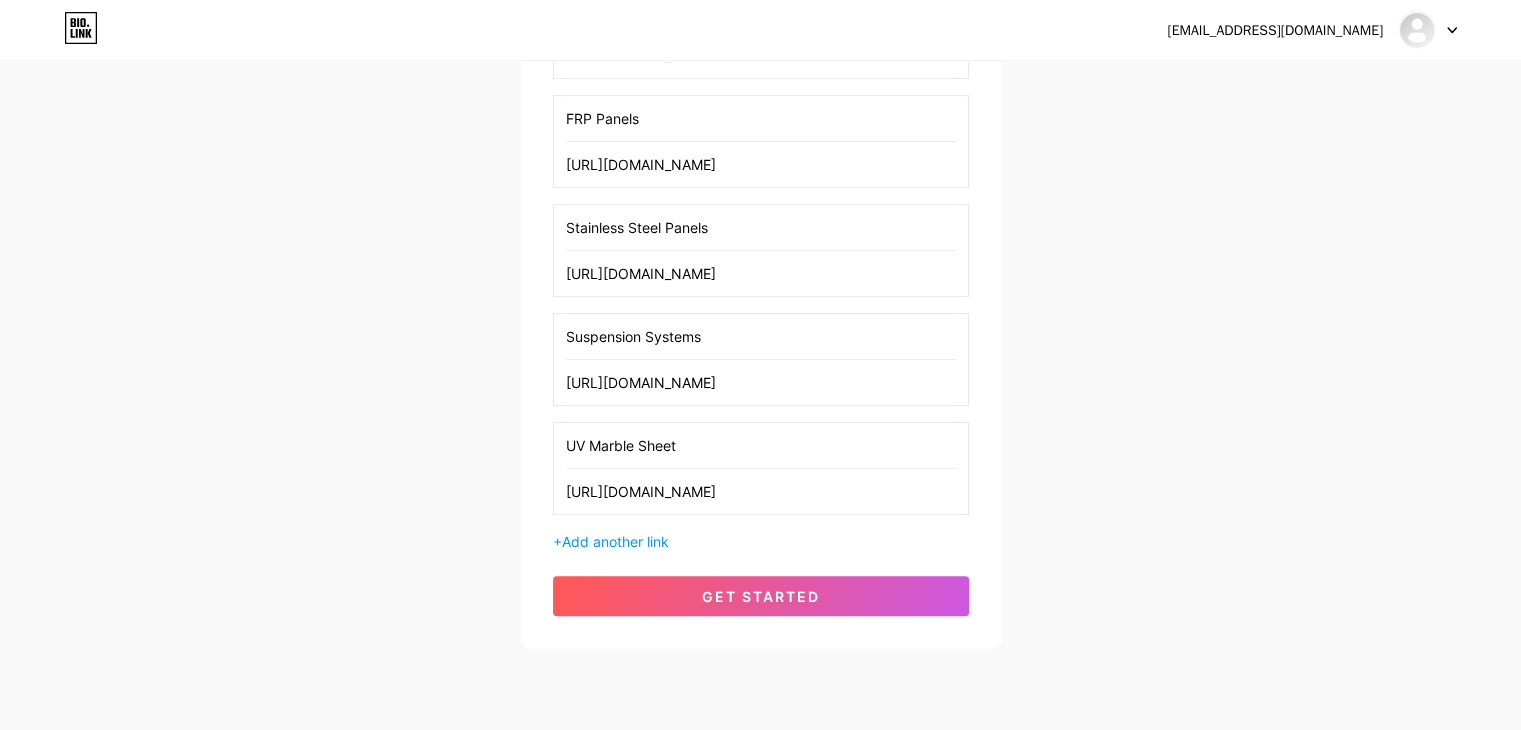 scroll, scrollTop: 713, scrollLeft: 0, axis: vertical 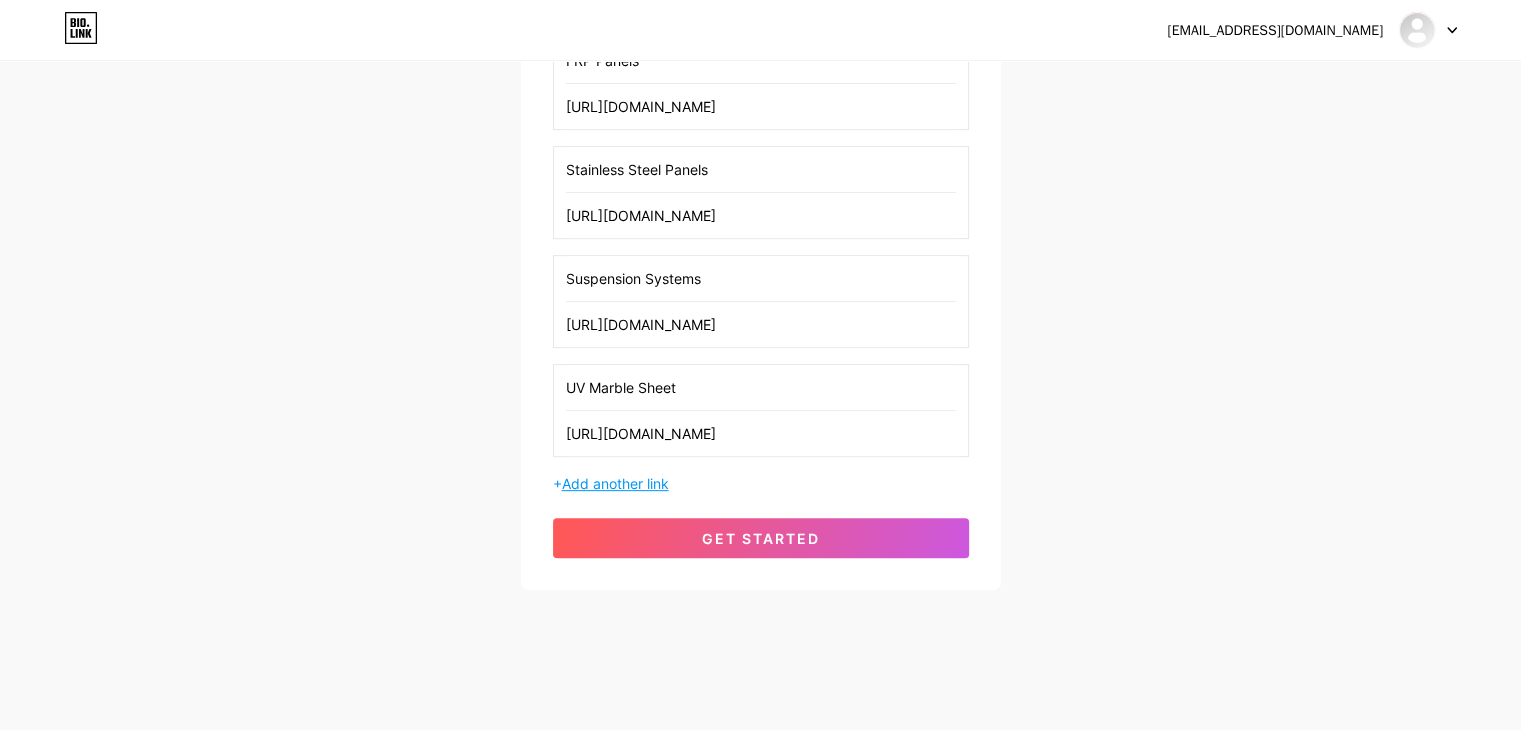 type on "[URL][DOMAIN_NAME]" 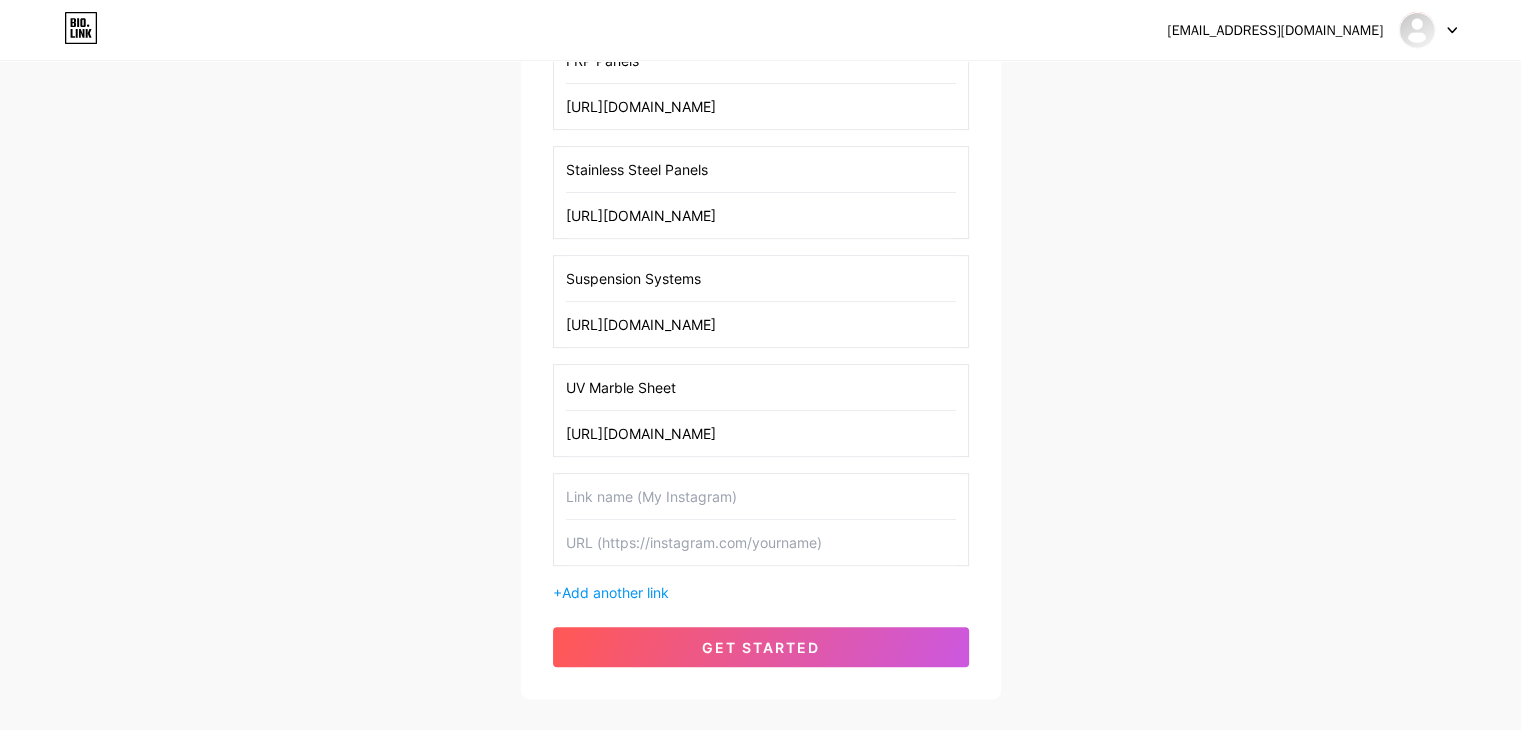 click at bounding box center [761, 496] 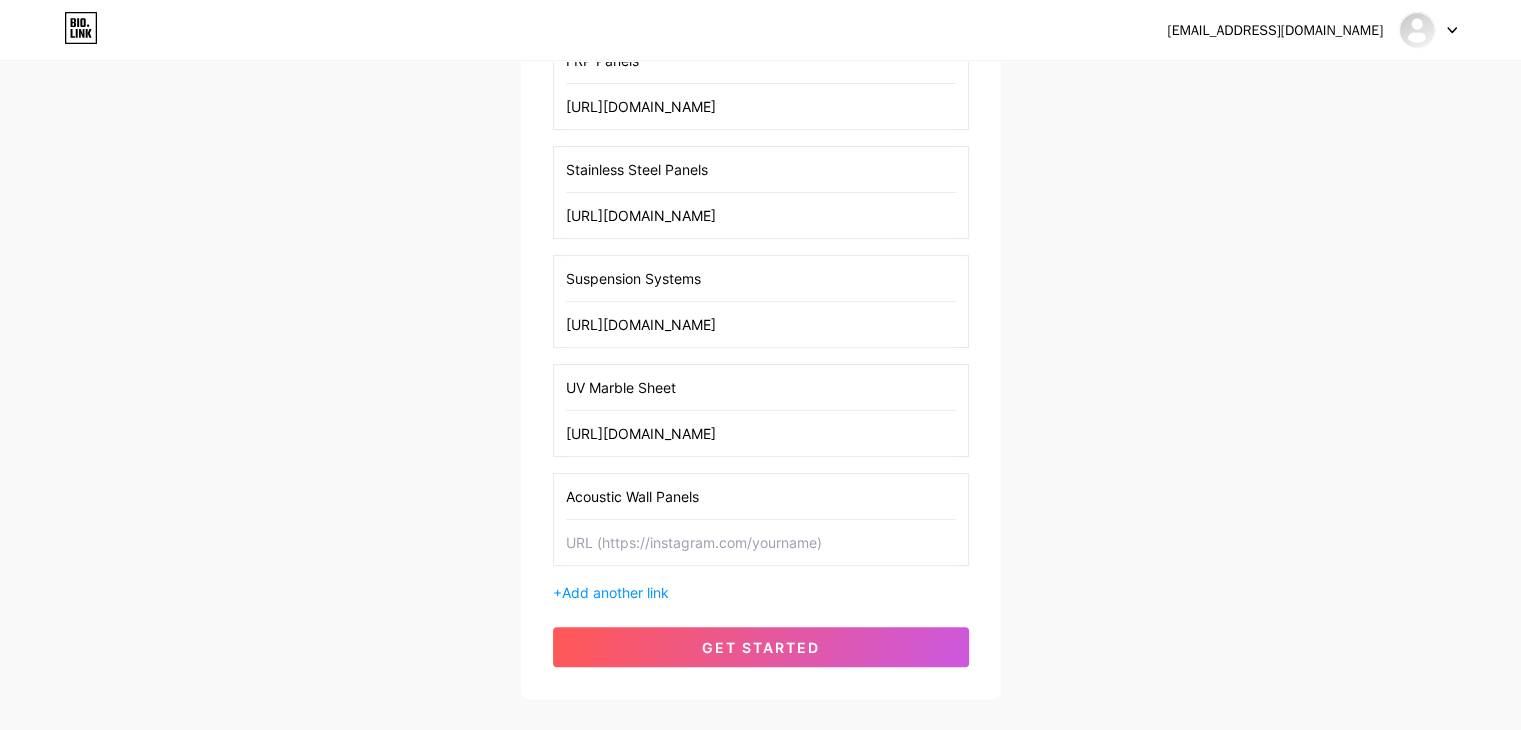 type on "Acoustic Wall Panels" 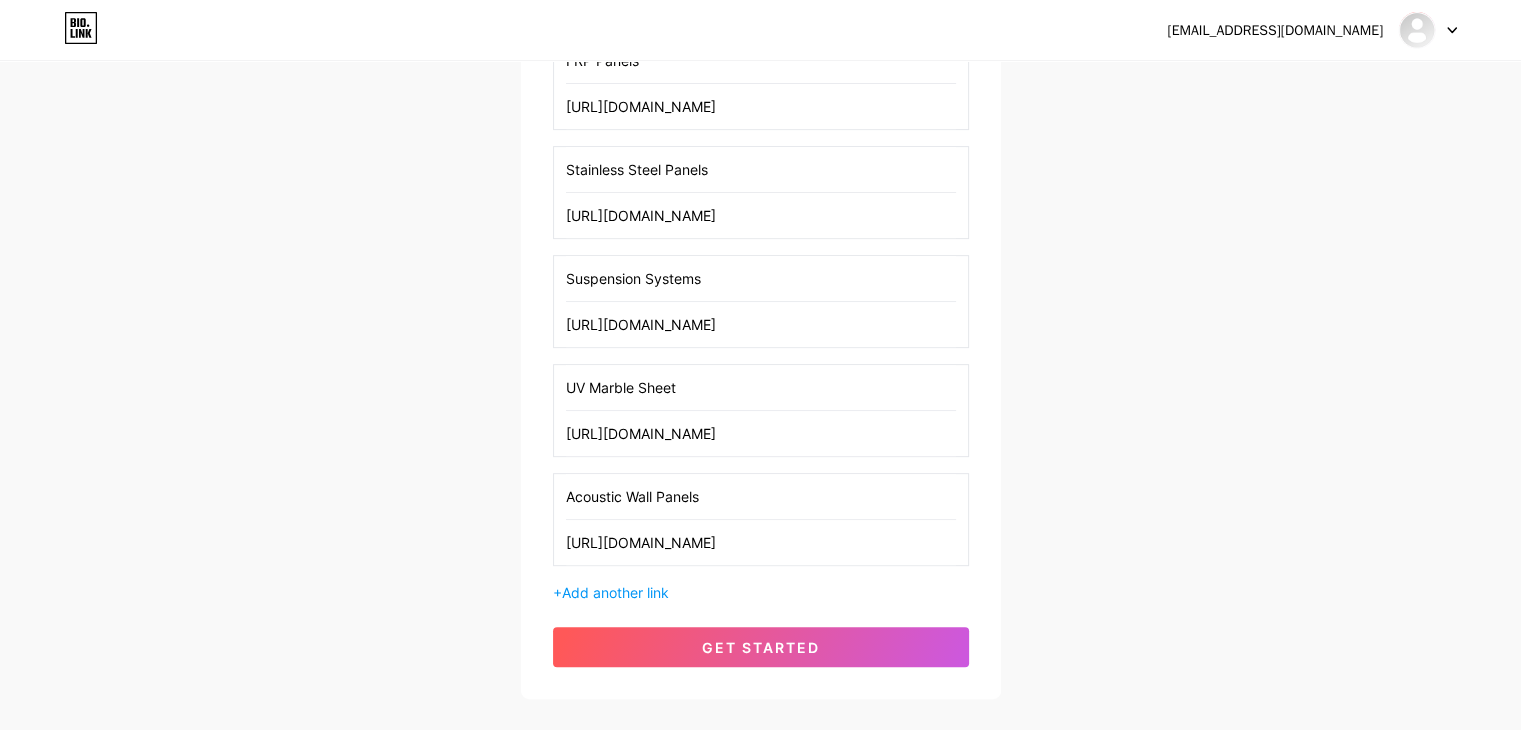 scroll, scrollTop: 0, scrollLeft: 4, axis: horizontal 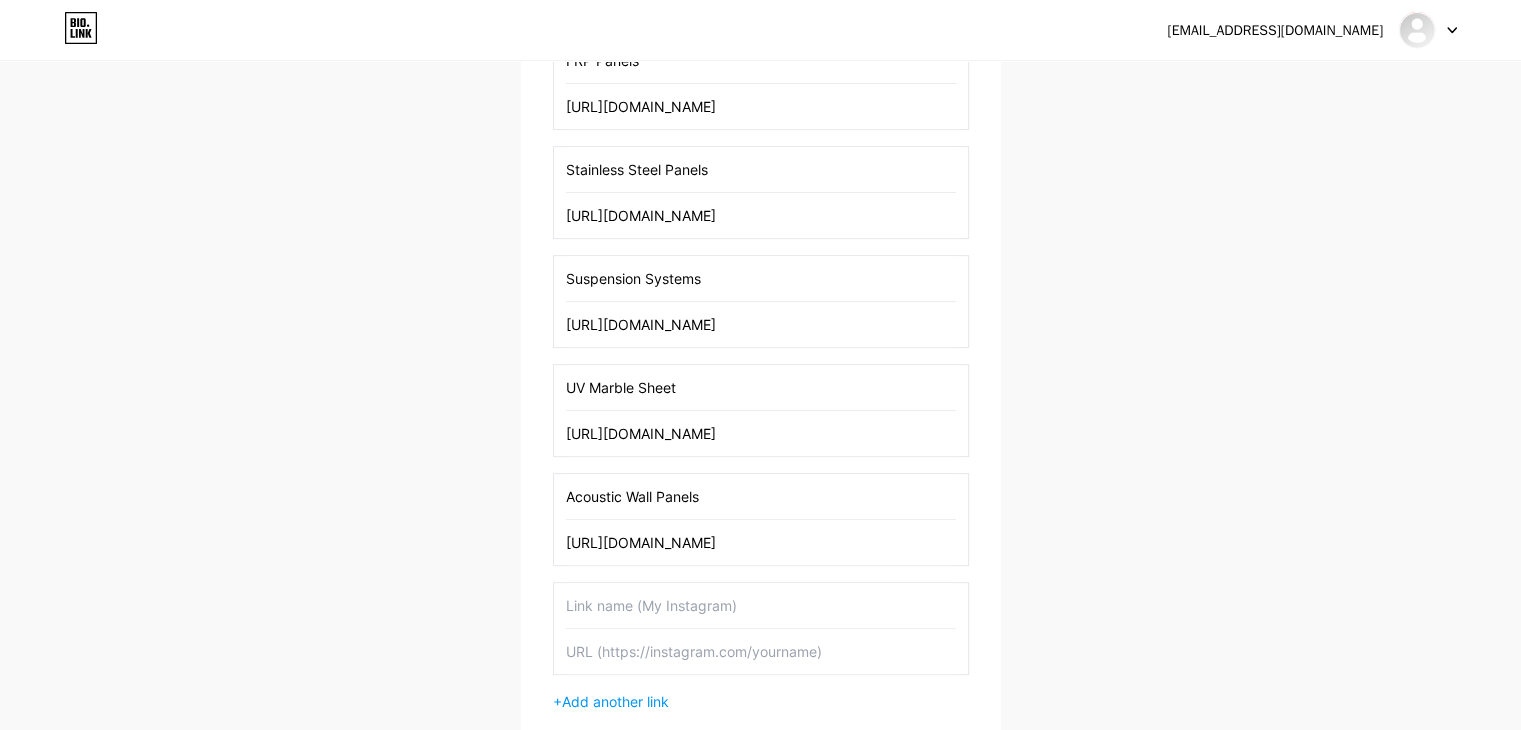 click at bounding box center [761, 651] 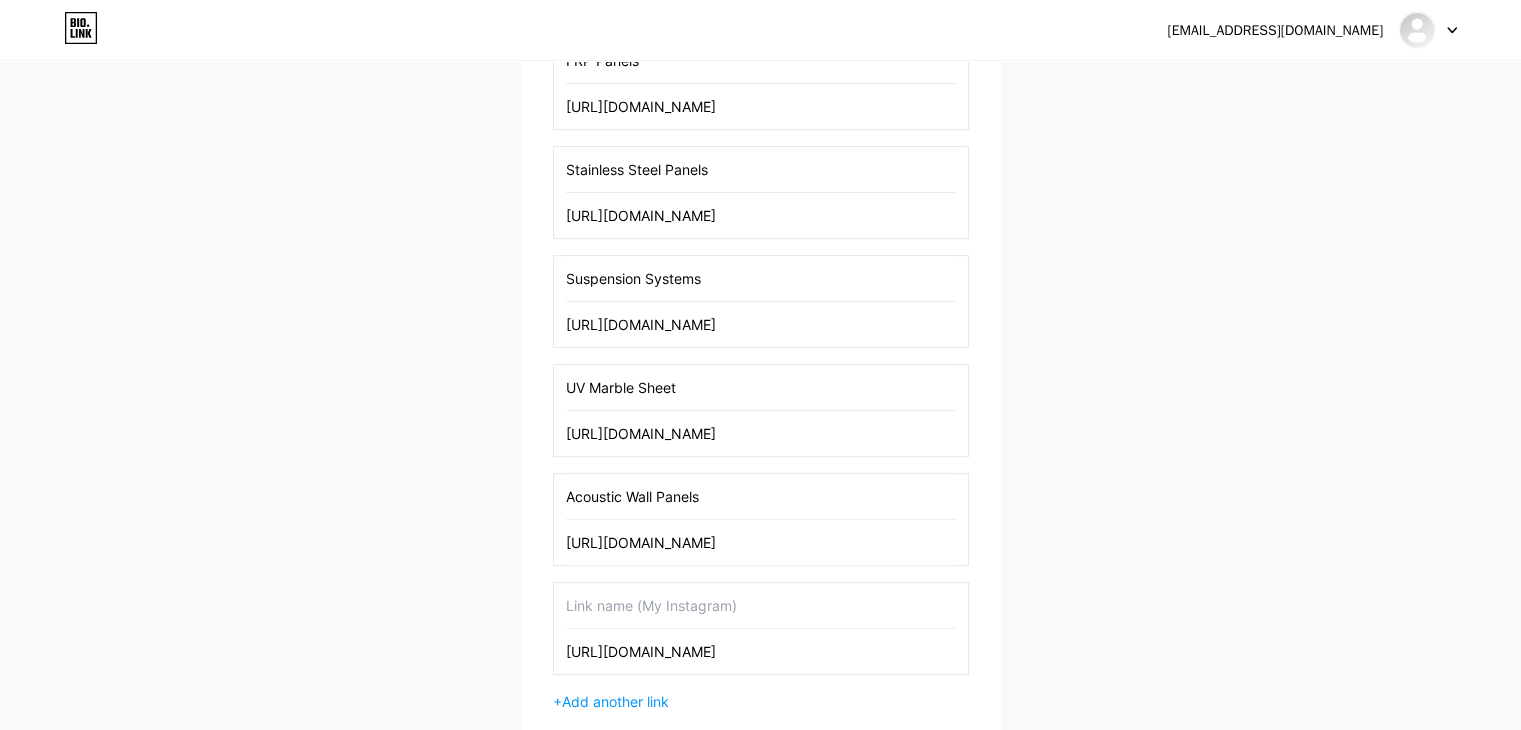 type on "[URL][DOMAIN_NAME]" 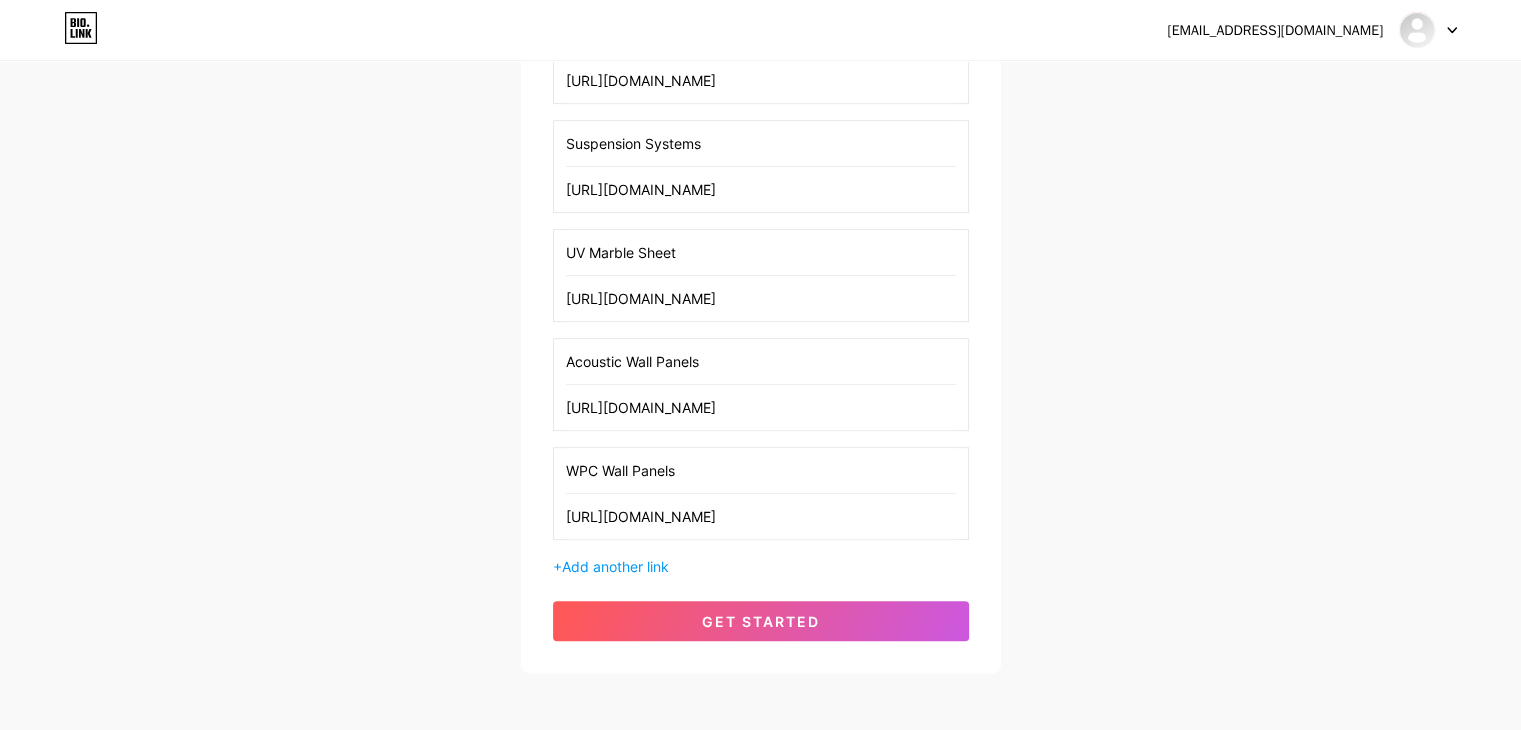 scroll, scrollTop: 930, scrollLeft: 0, axis: vertical 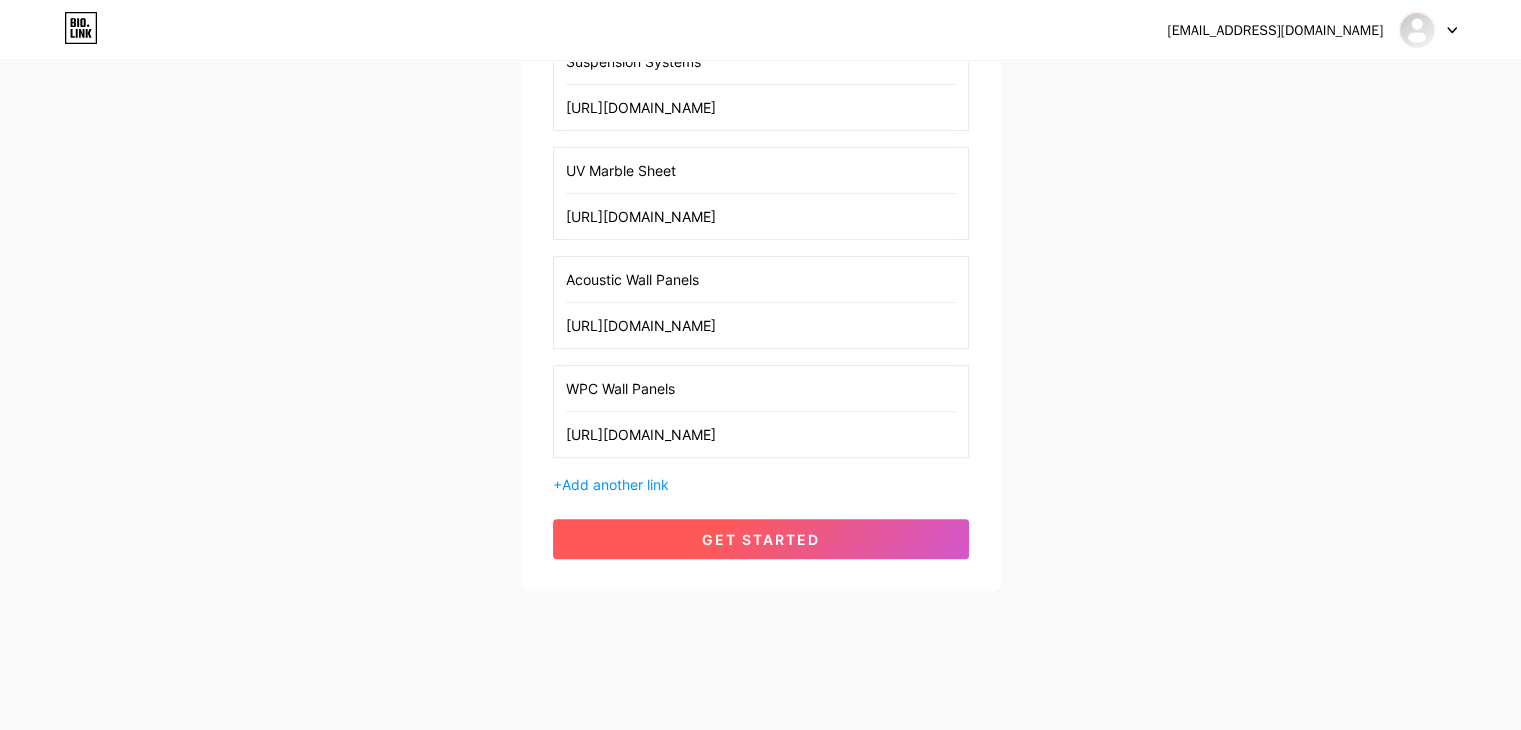 type on "WPC Wall Panels" 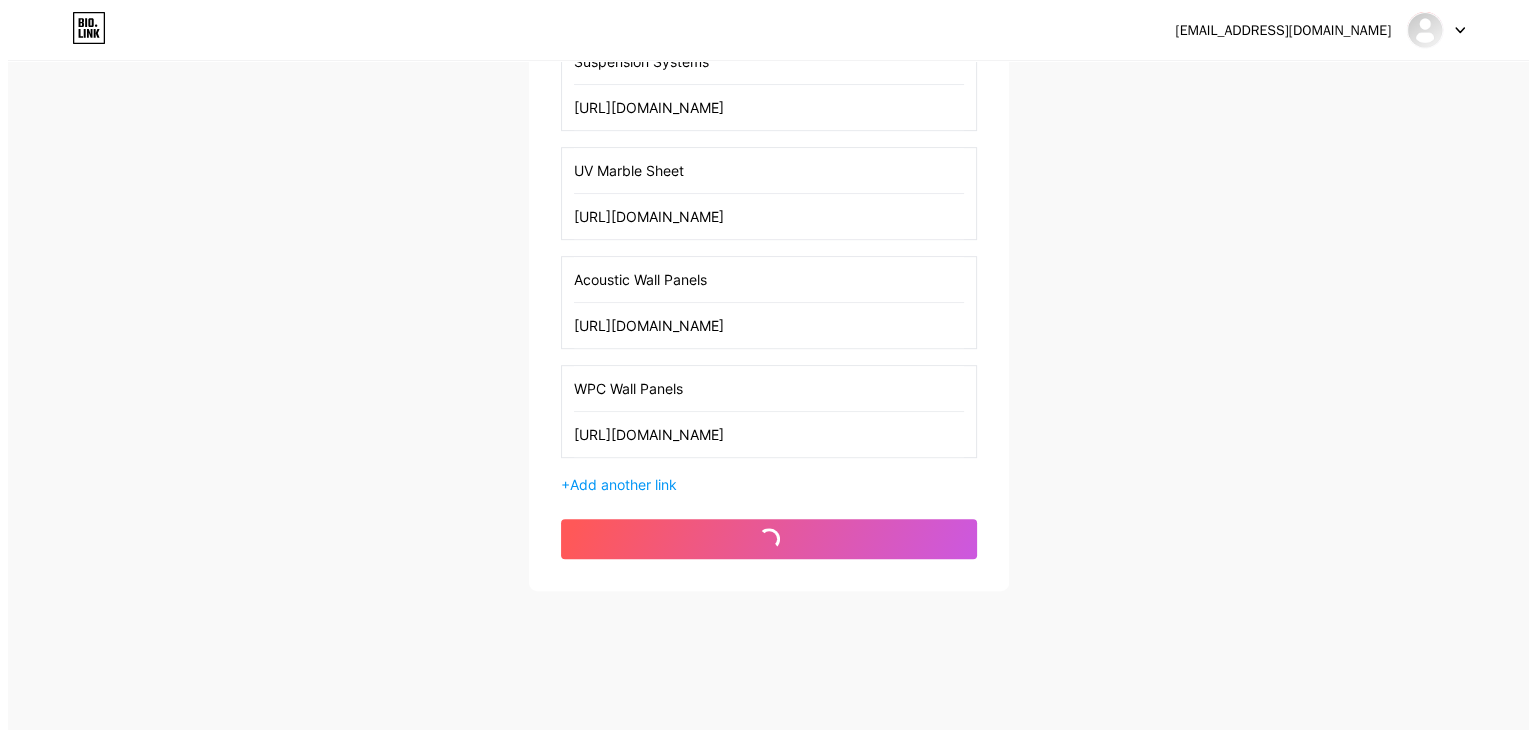 scroll, scrollTop: 0, scrollLeft: 0, axis: both 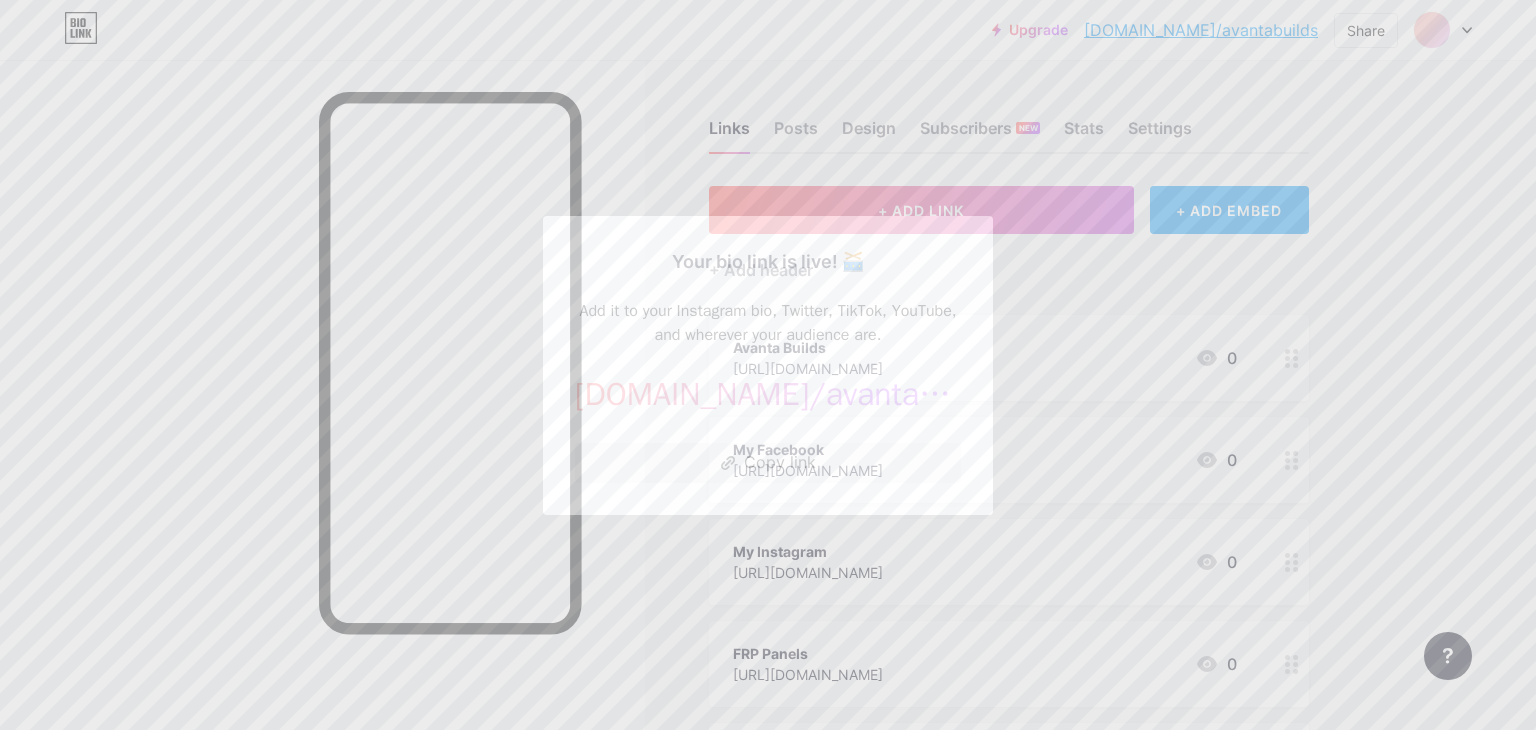 click on "Your bio link is live! 🥁
Add it to your Instagram bio, Twitter, TikTok, YouTube, and wherever your audience are.
[DOMAIN_NAME]/ avantabuilds   [URL][DOMAIN_NAME]      Copy link" at bounding box center (768, 365) 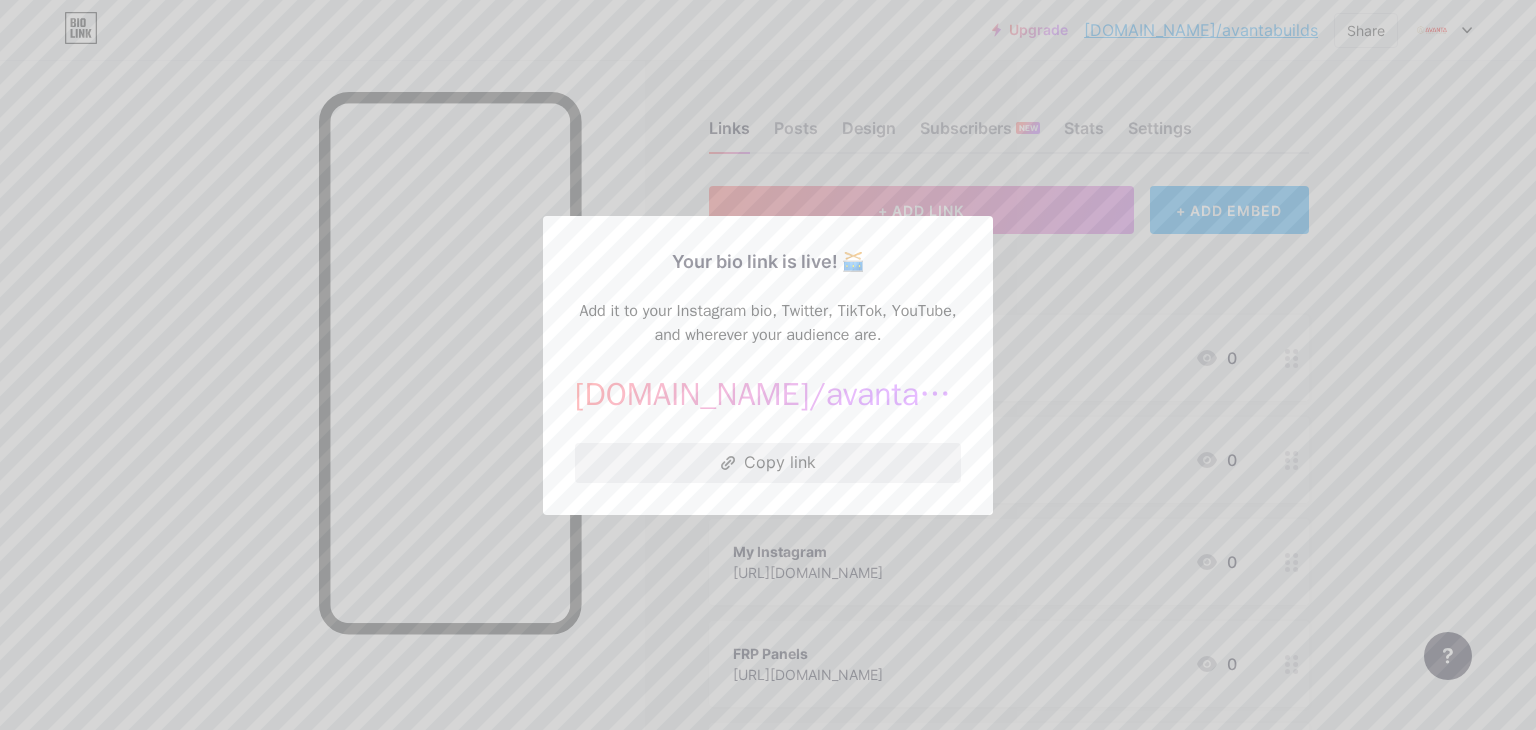click on "Copy link" at bounding box center [768, 463] 